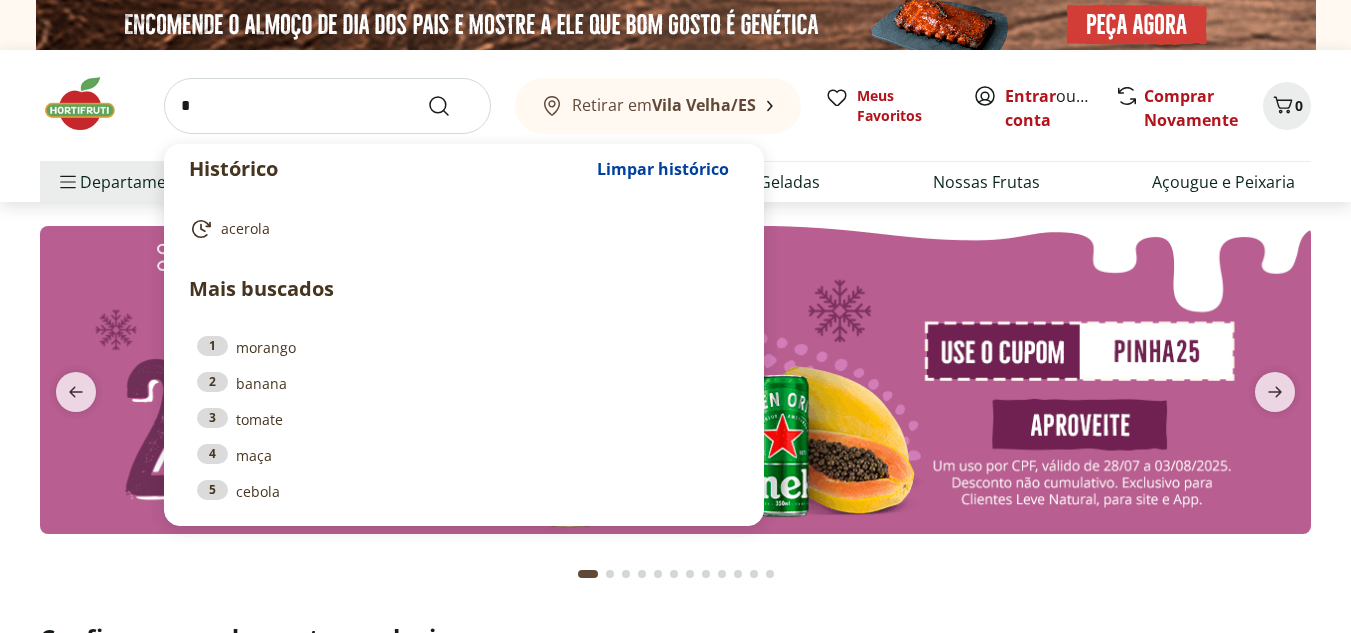 scroll, scrollTop: 0, scrollLeft: 0, axis: both 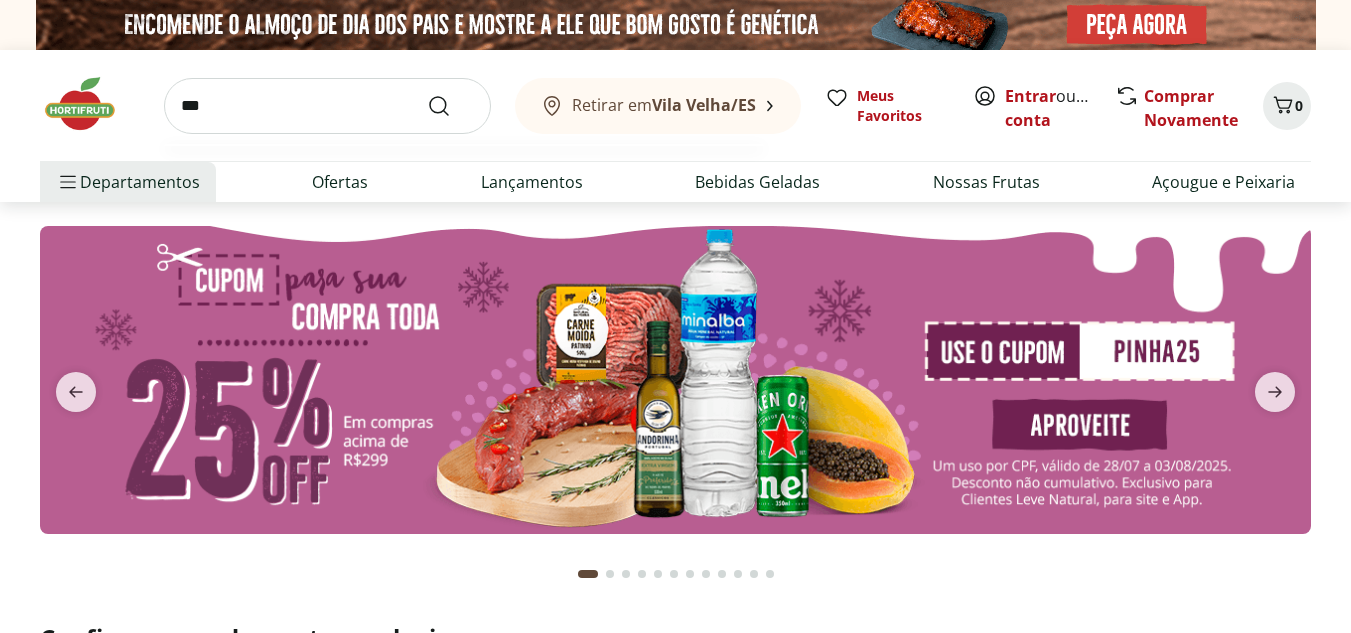 type on "***" 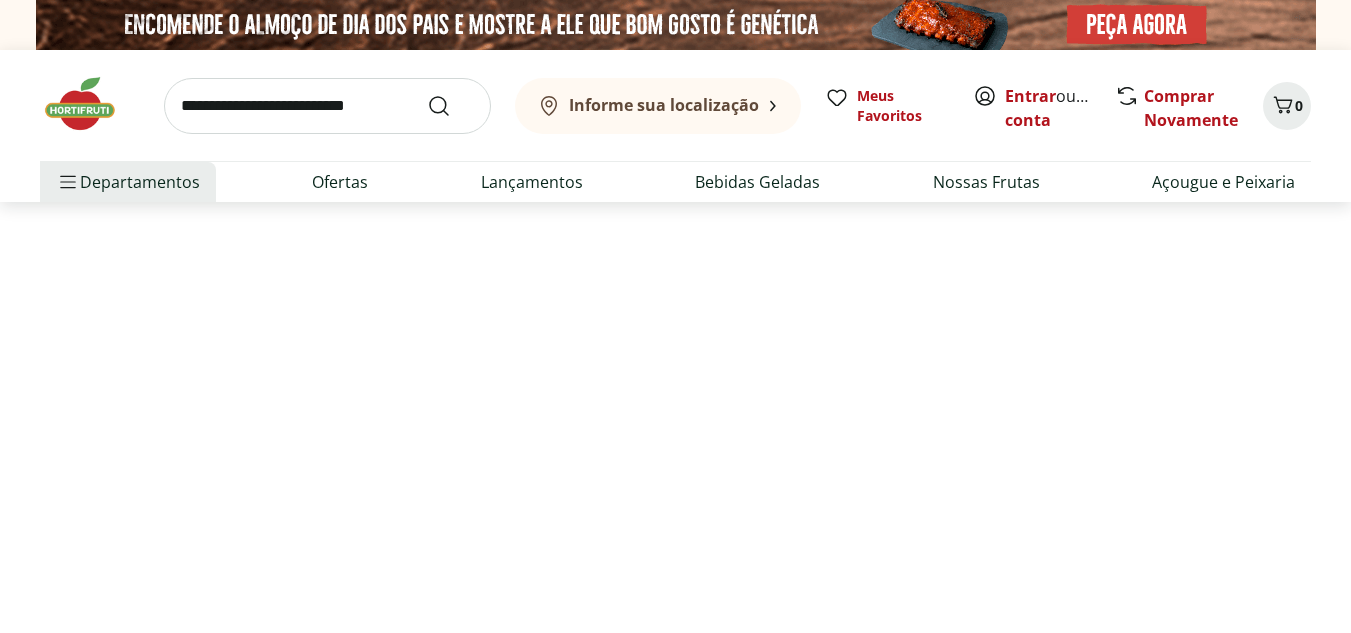 select on "**********" 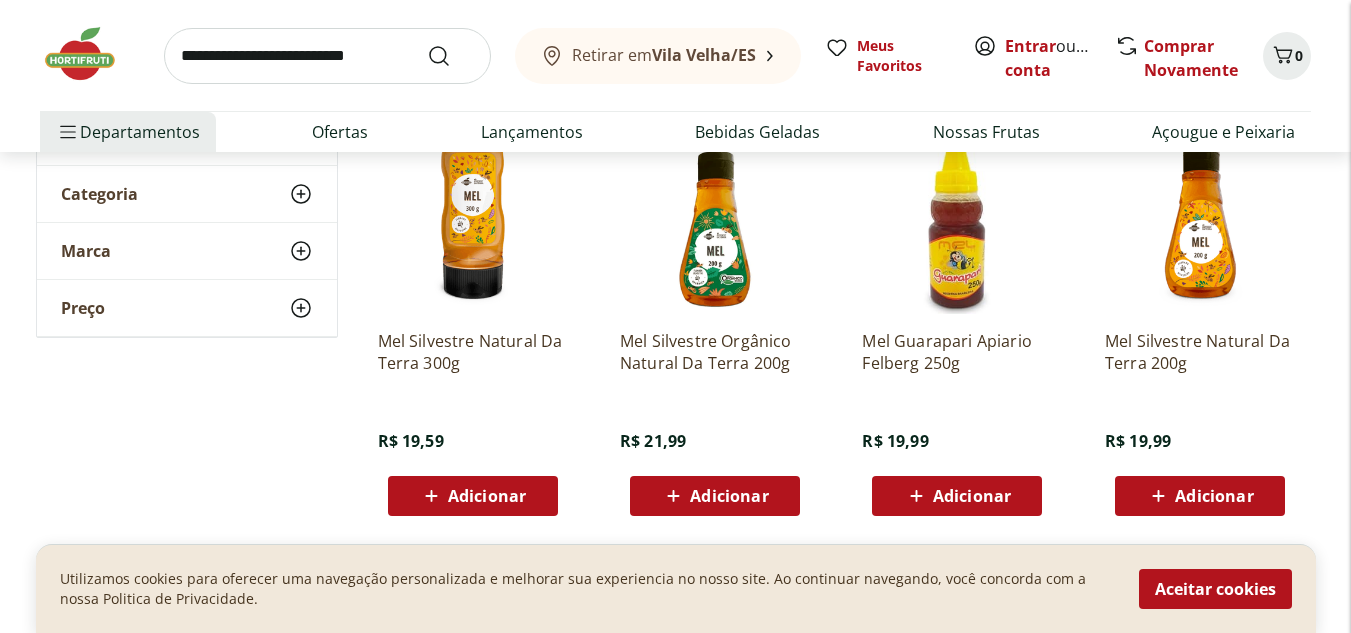 scroll, scrollTop: 300, scrollLeft: 0, axis: vertical 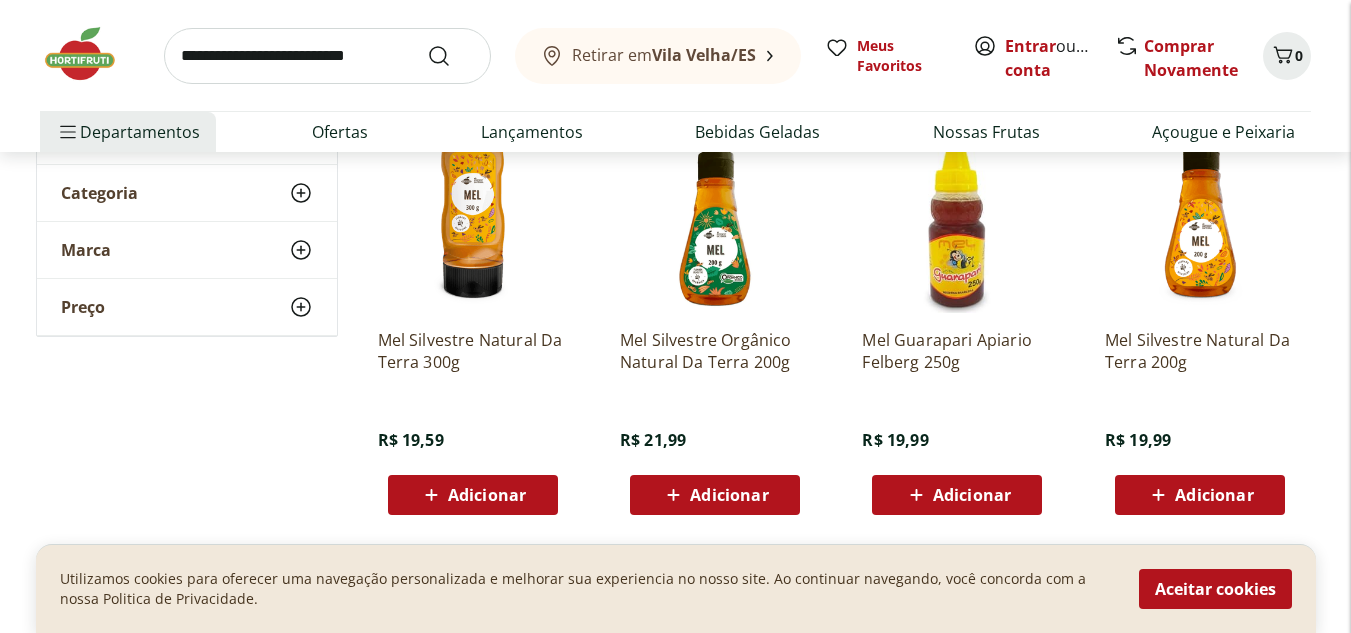click at bounding box center [715, 218] 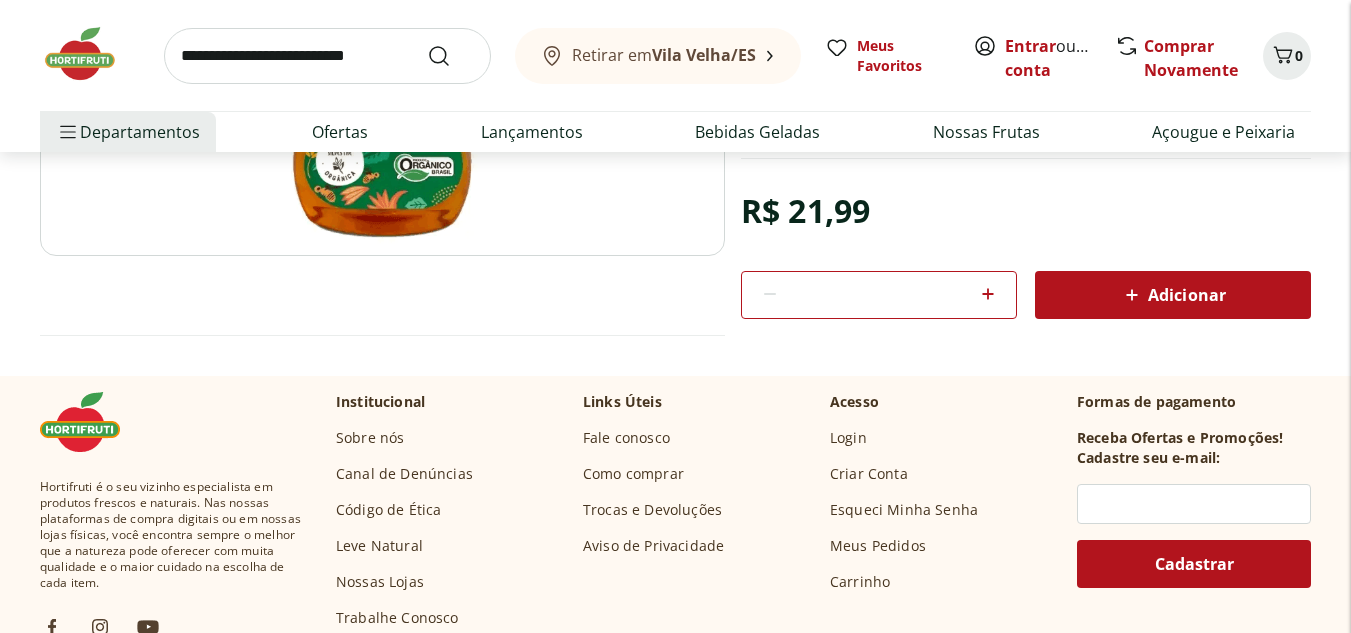 scroll, scrollTop: 200, scrollLeft: 0, axis: vertical 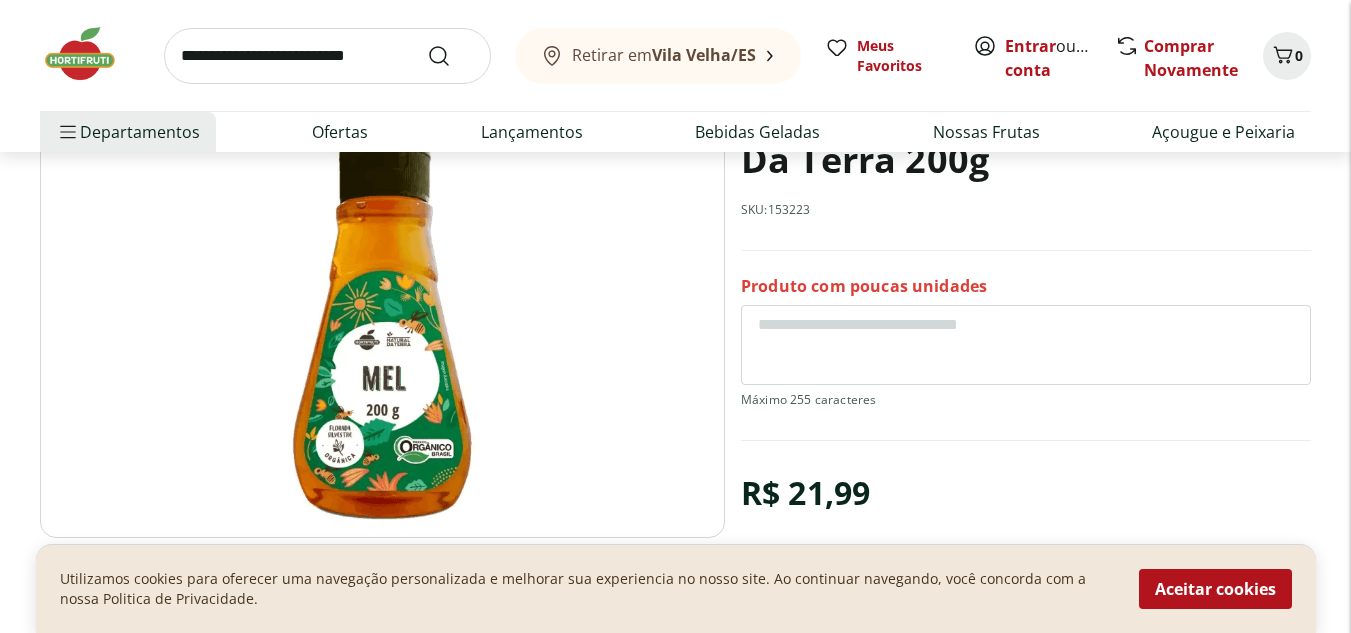 click at bounding box center (382, 298) 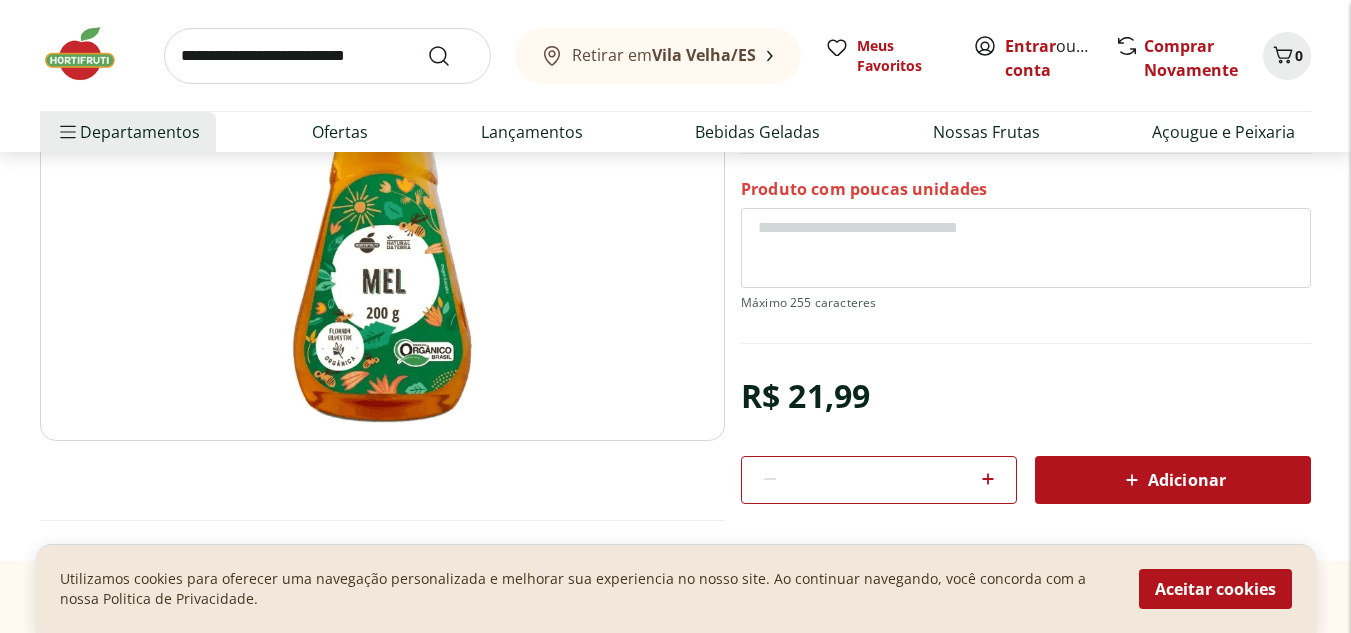 scroll, scrollTop: 300, scrollLeft: 0, axis: vertical 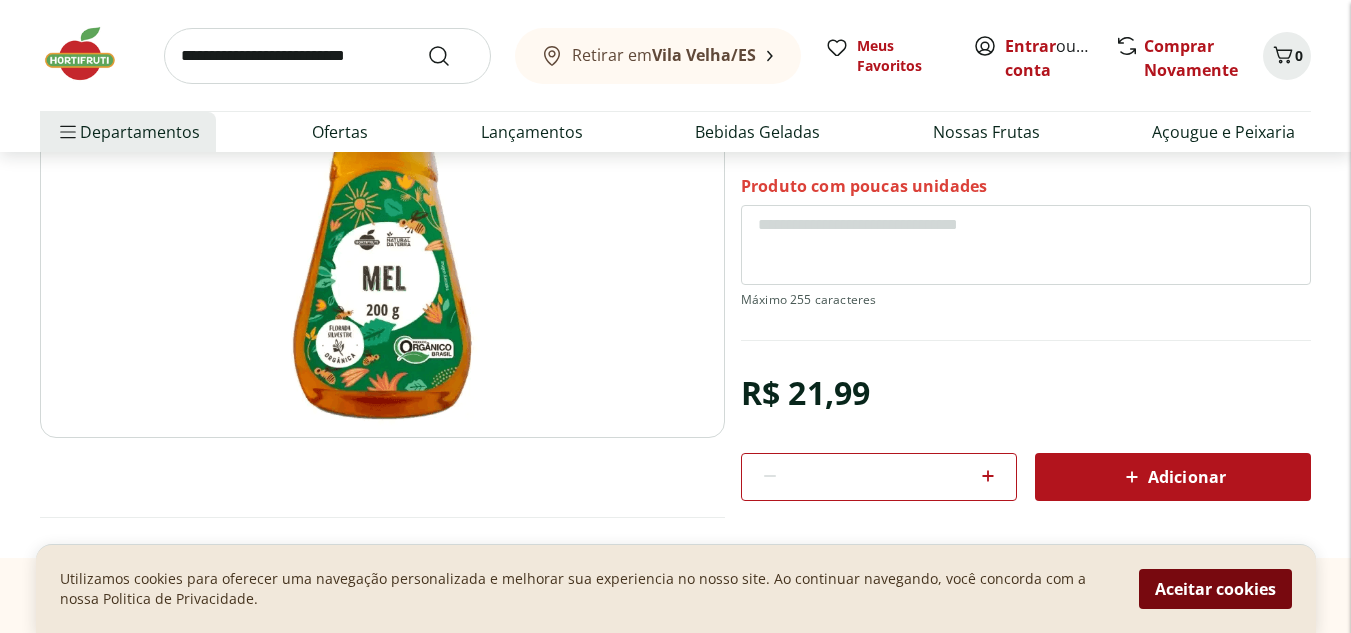 click on "Aceitar cookies" at bounding box center [1215, 589] 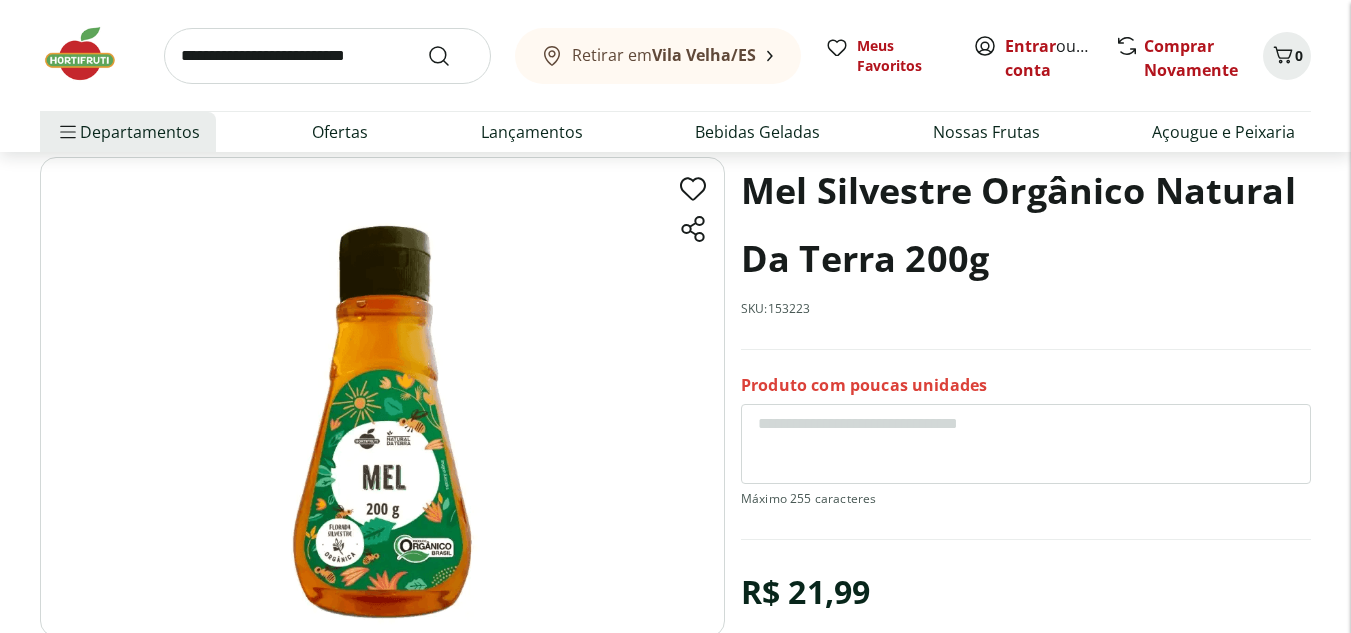 scroll, scrollTop: 200, scrollLeft: 0, axis: vertical 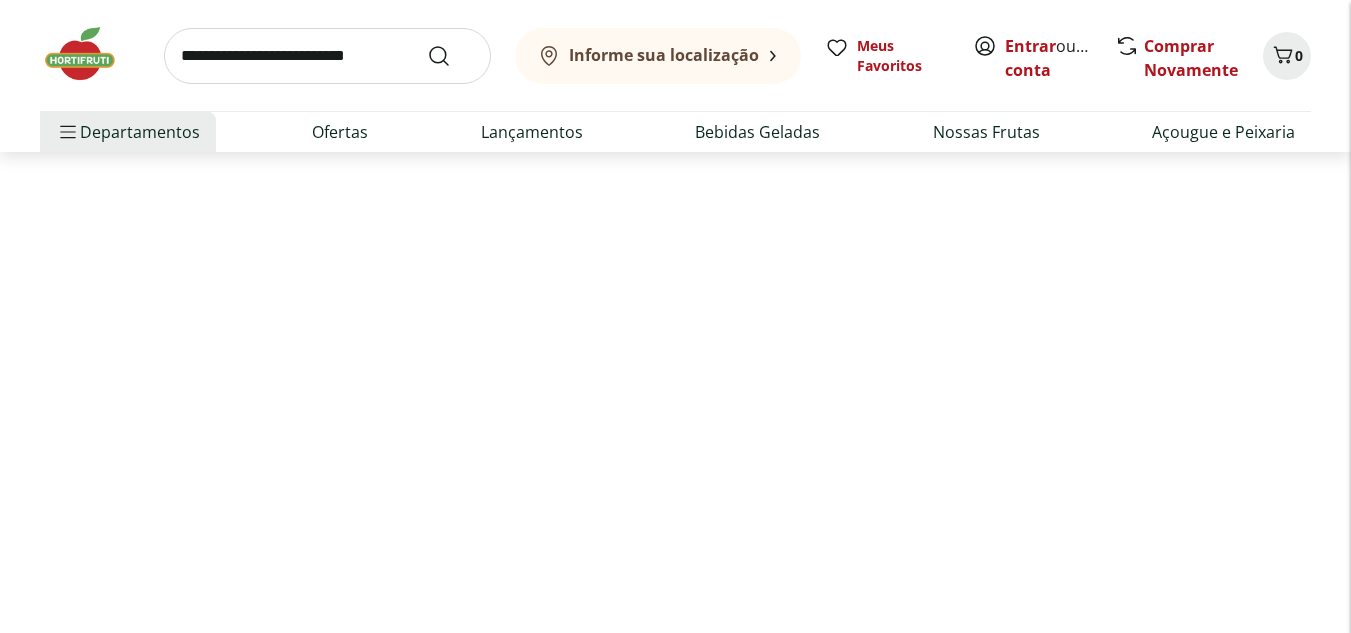 select on "**********" 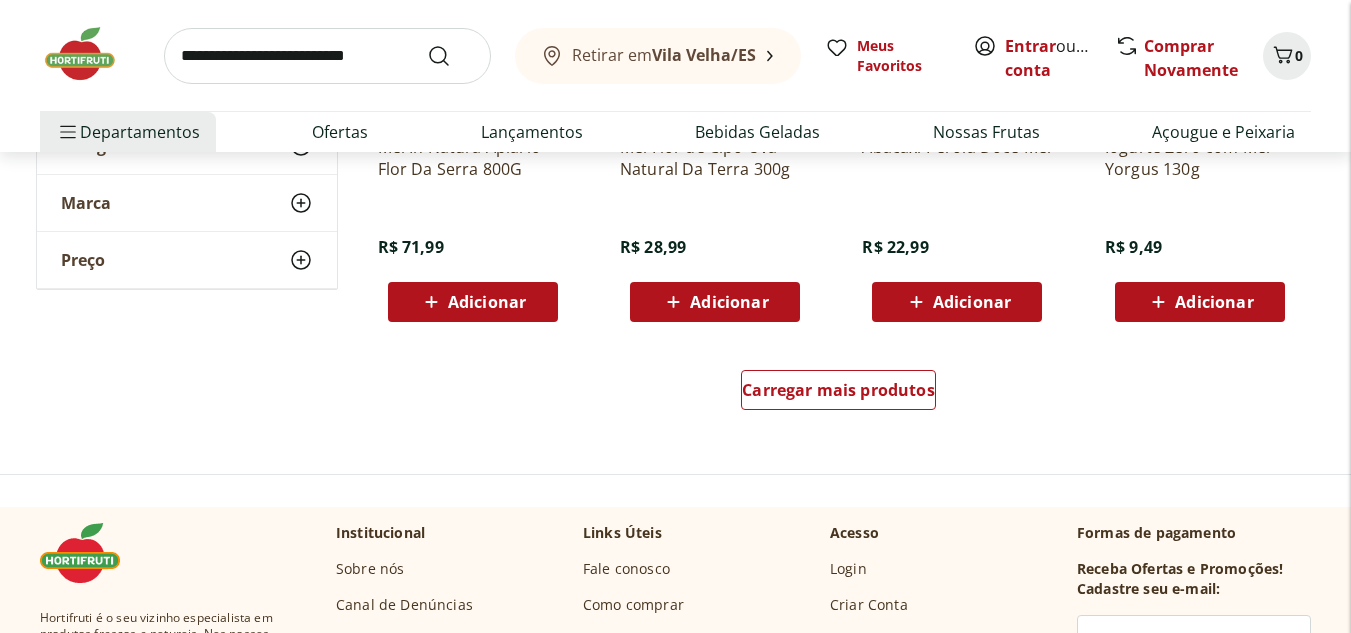 scroll, scrollTop: 1400, scrollLeft: 0, axis: vertical 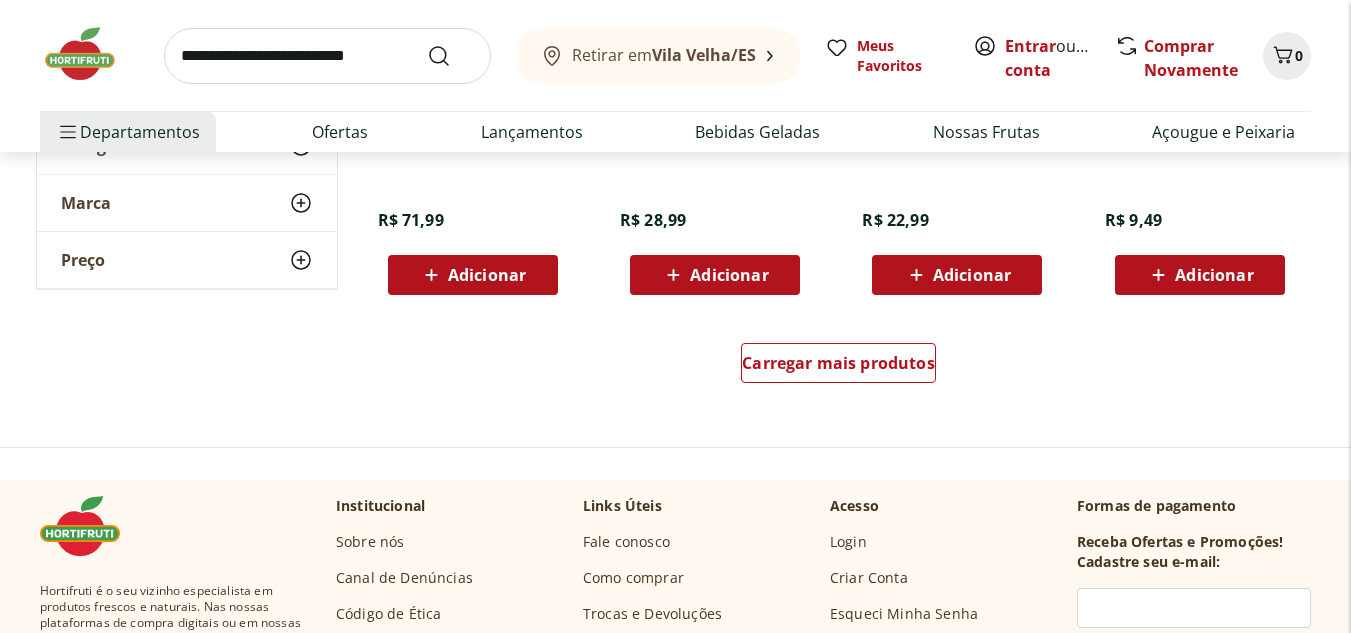 click on "Carregar mais produtos" at bounding box center [839, 367] 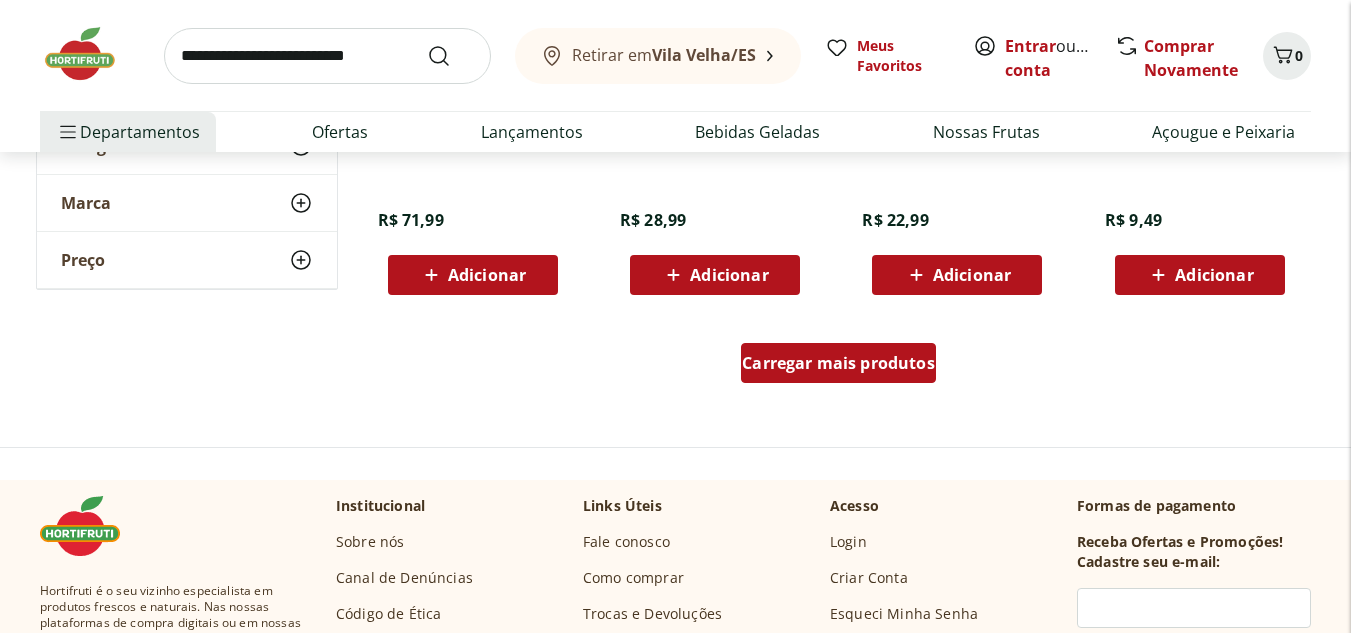 click on "Carregar mais produtos" at bounding box center (838, 363) 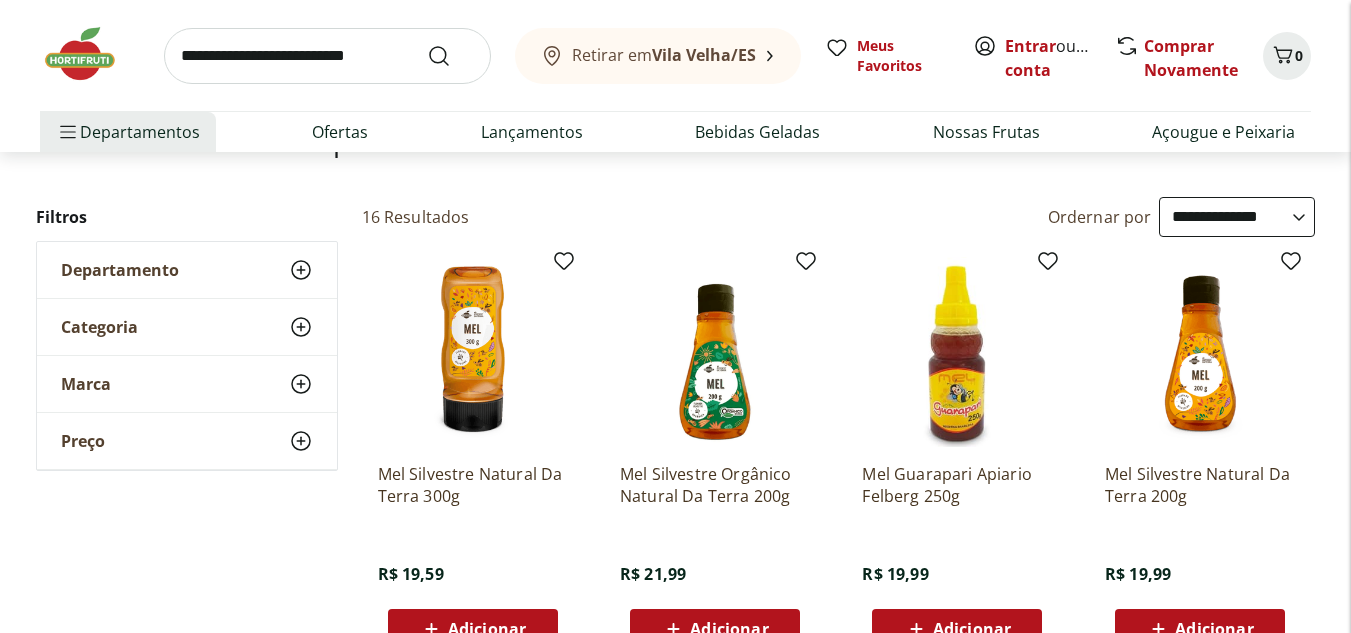 scroll, scrollTop: 300, scrollLeft: 0, axis: vertical 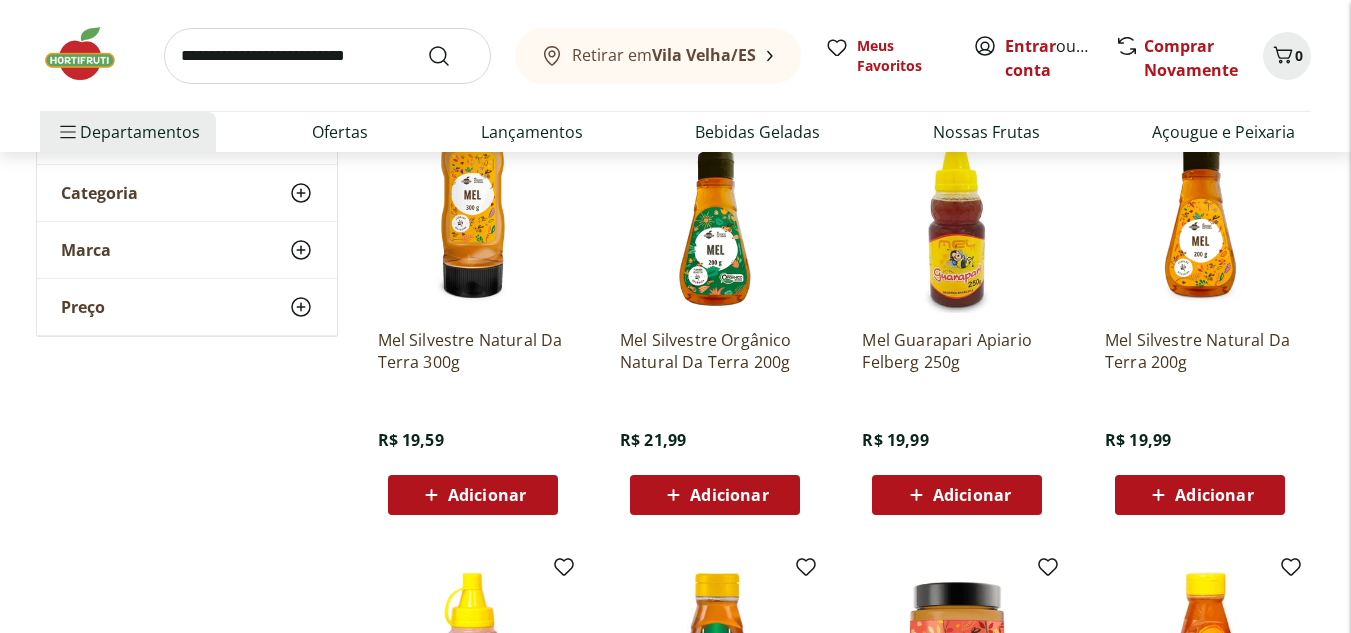 click at bounding box center (957, 218) 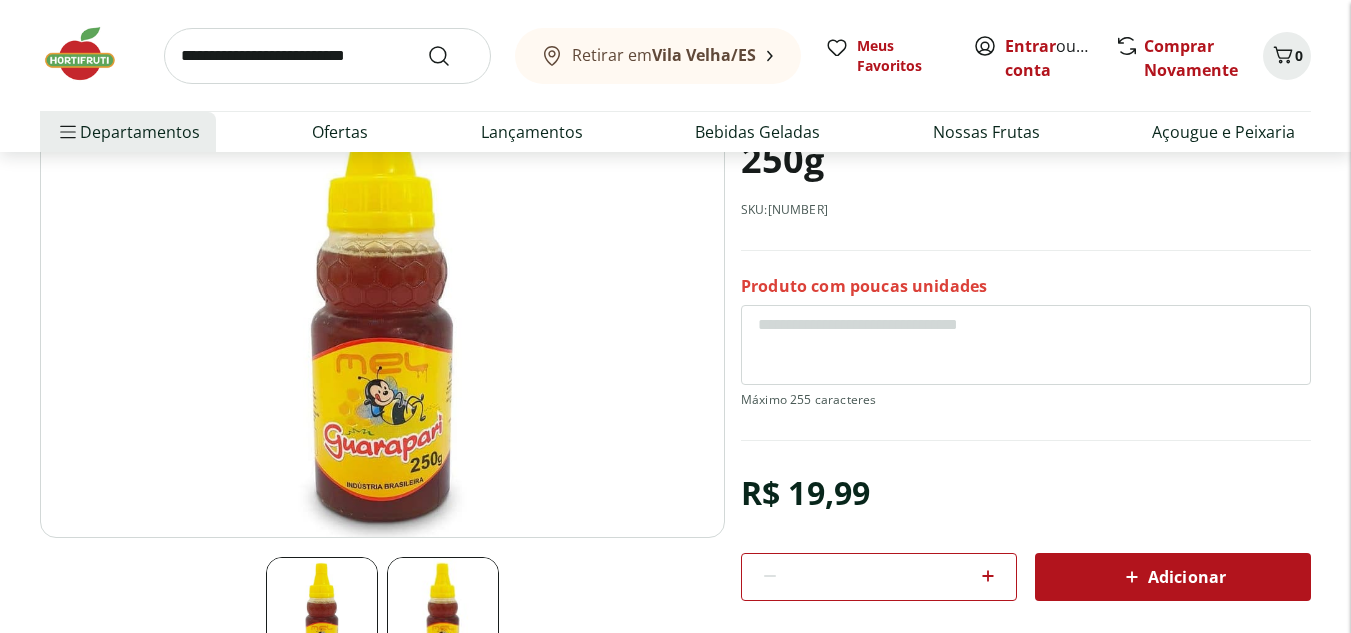 scroll, scrollTop: 0, scrollLeft: 0, axis: both 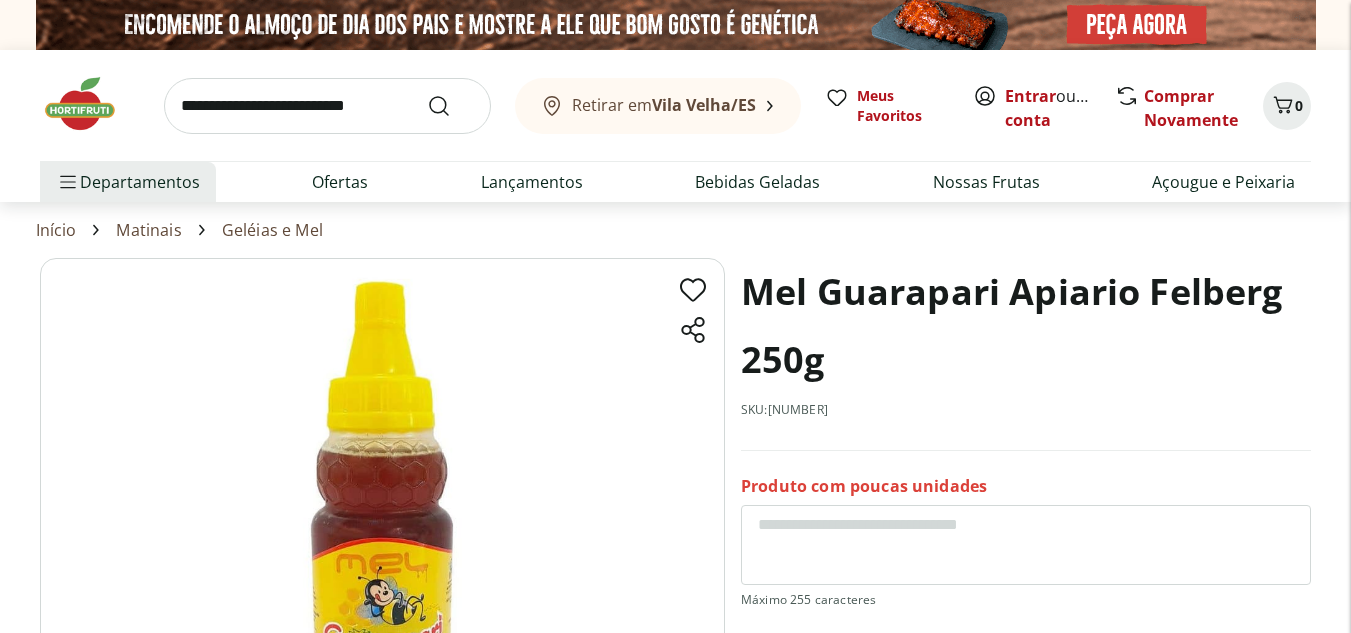 click at bounding box center [327, 106] 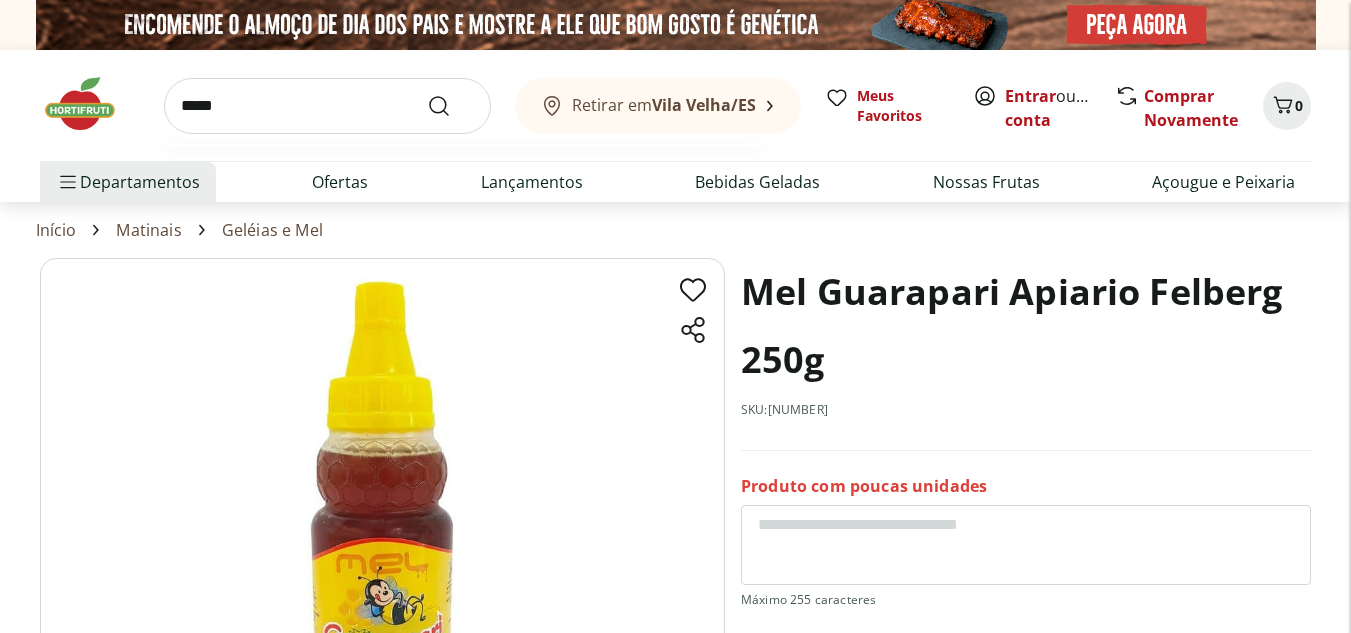 type on "*****" 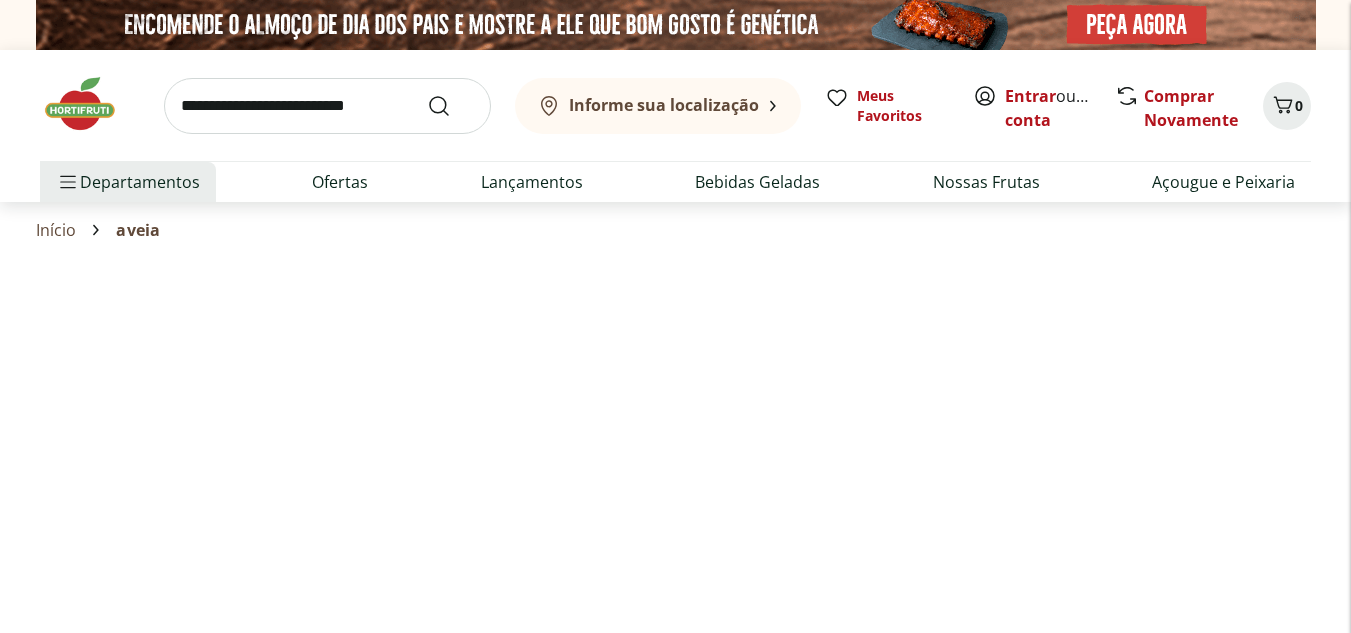 select on "**********" 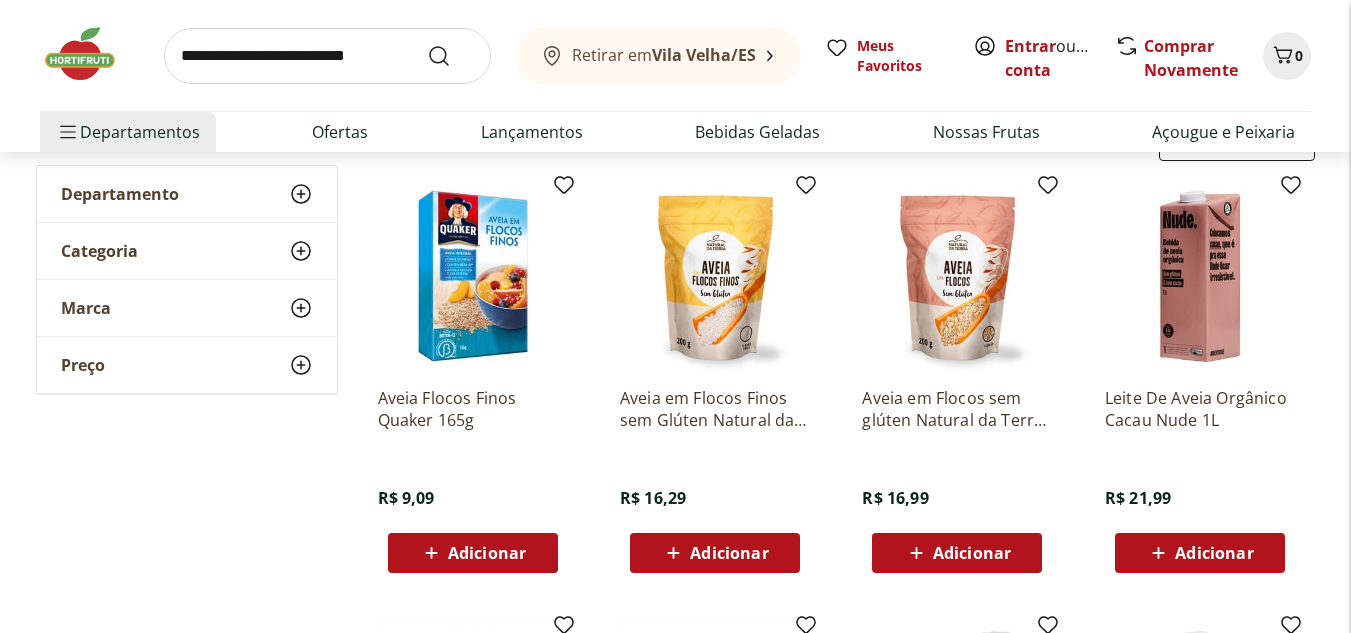scroll, scrollTop: 200, scrollLeft: 0, axis: vertical 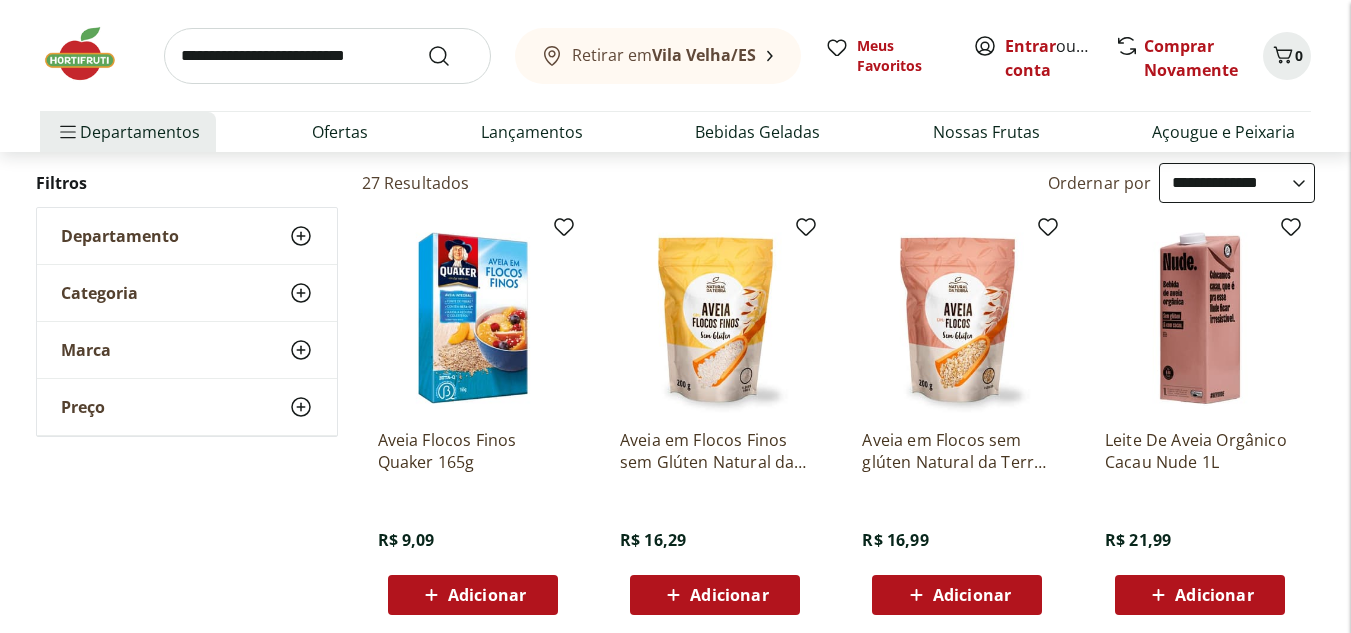 click at bounding box center (715, 318) 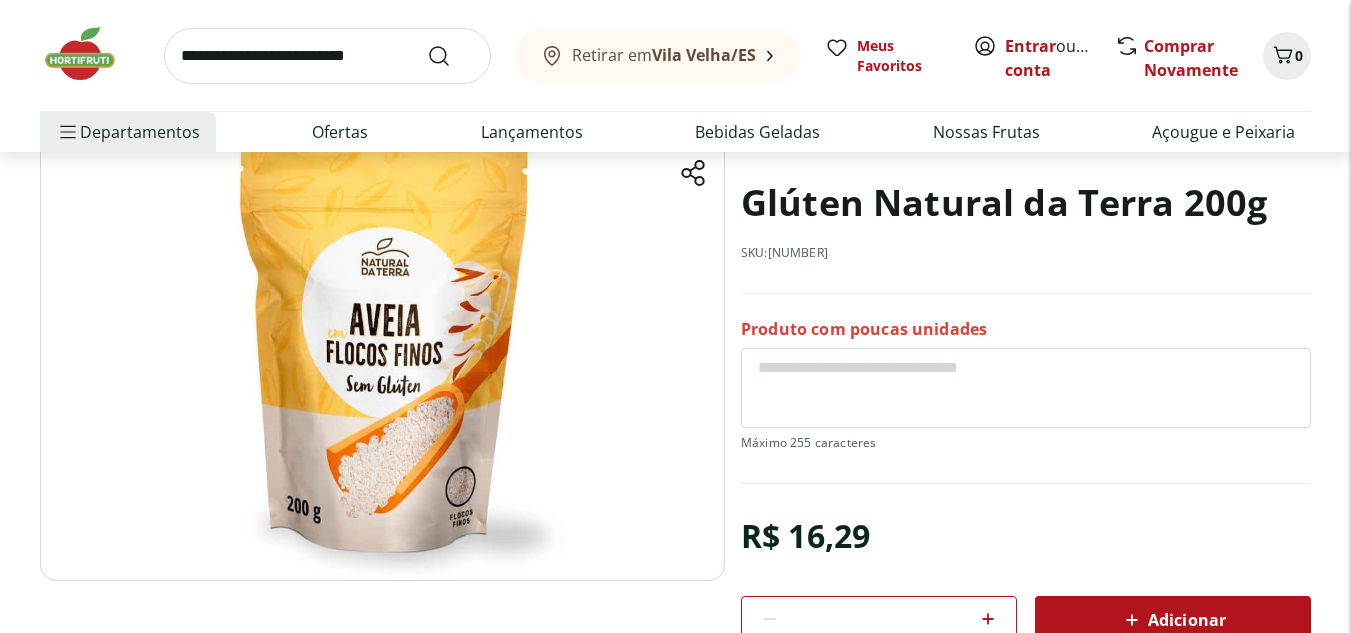 scroll, scrollTop: 95, scrollLeft: 0, axis: vertical 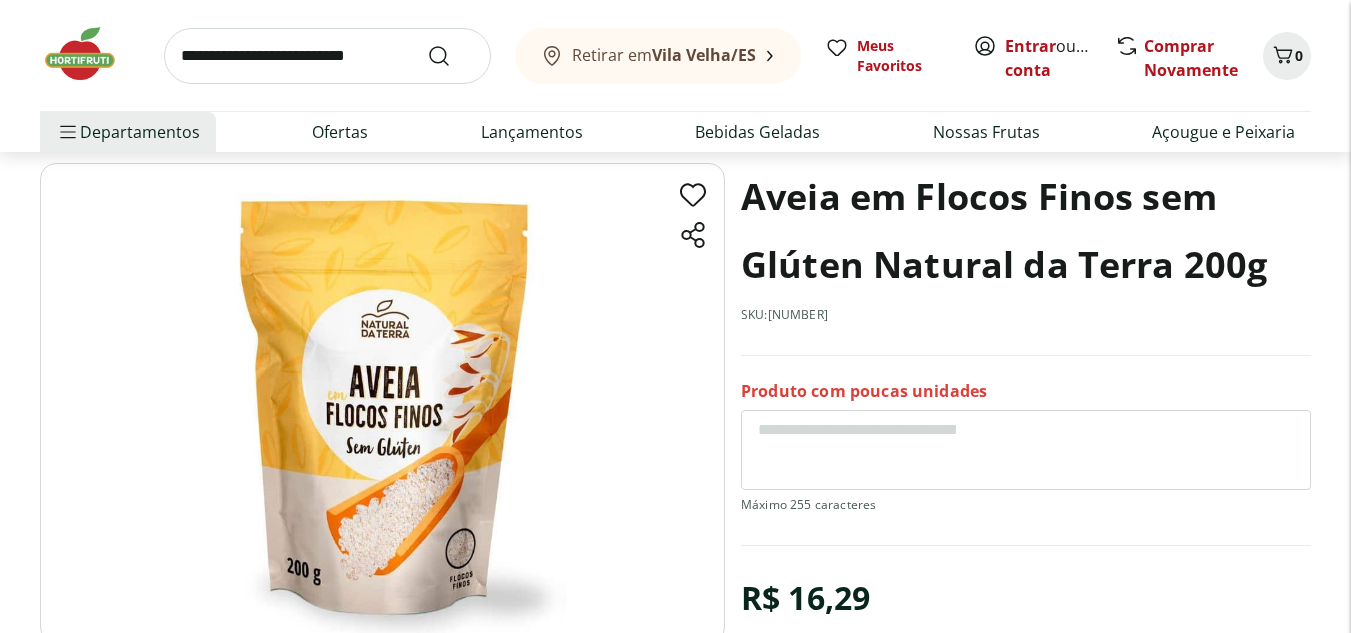 click at bounding box center [327, 56] 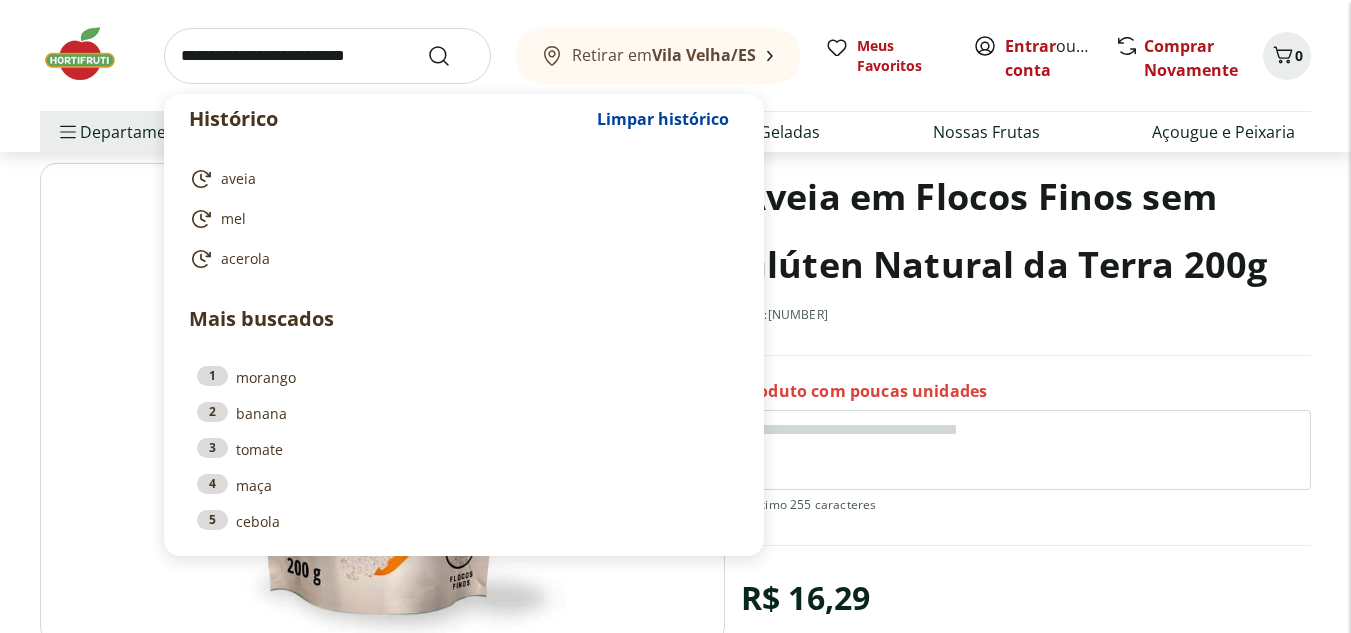click at bounding box center [327, 56] 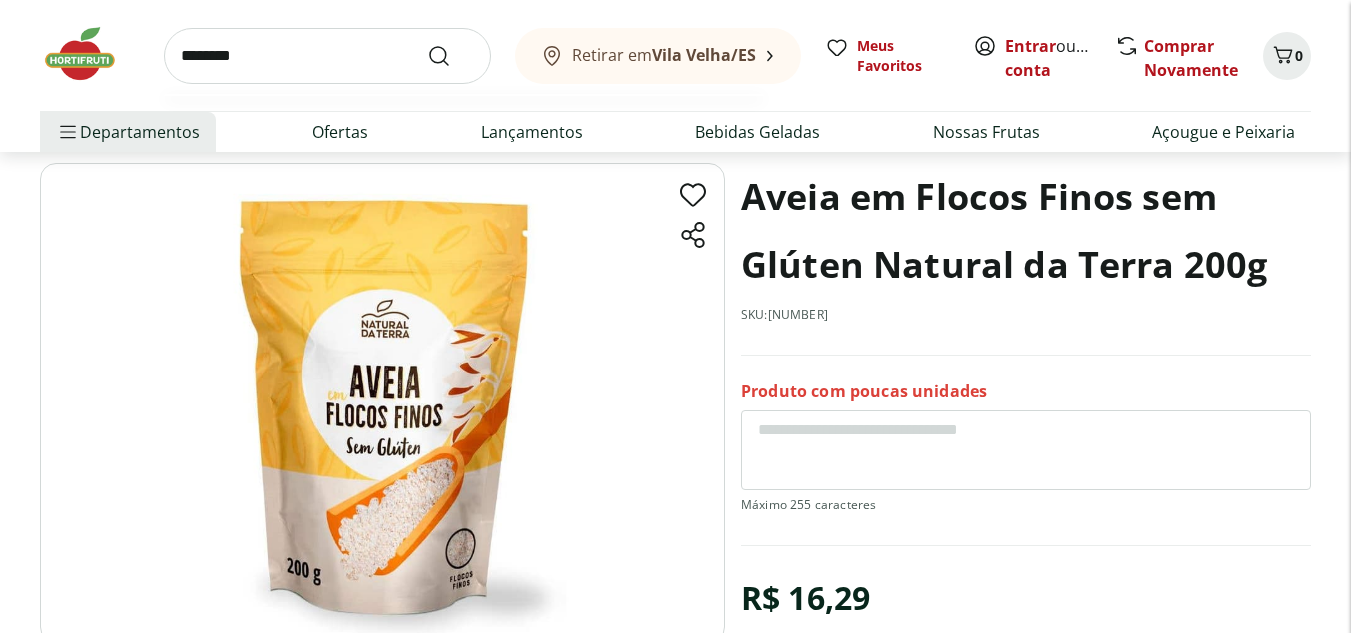 type on "********" 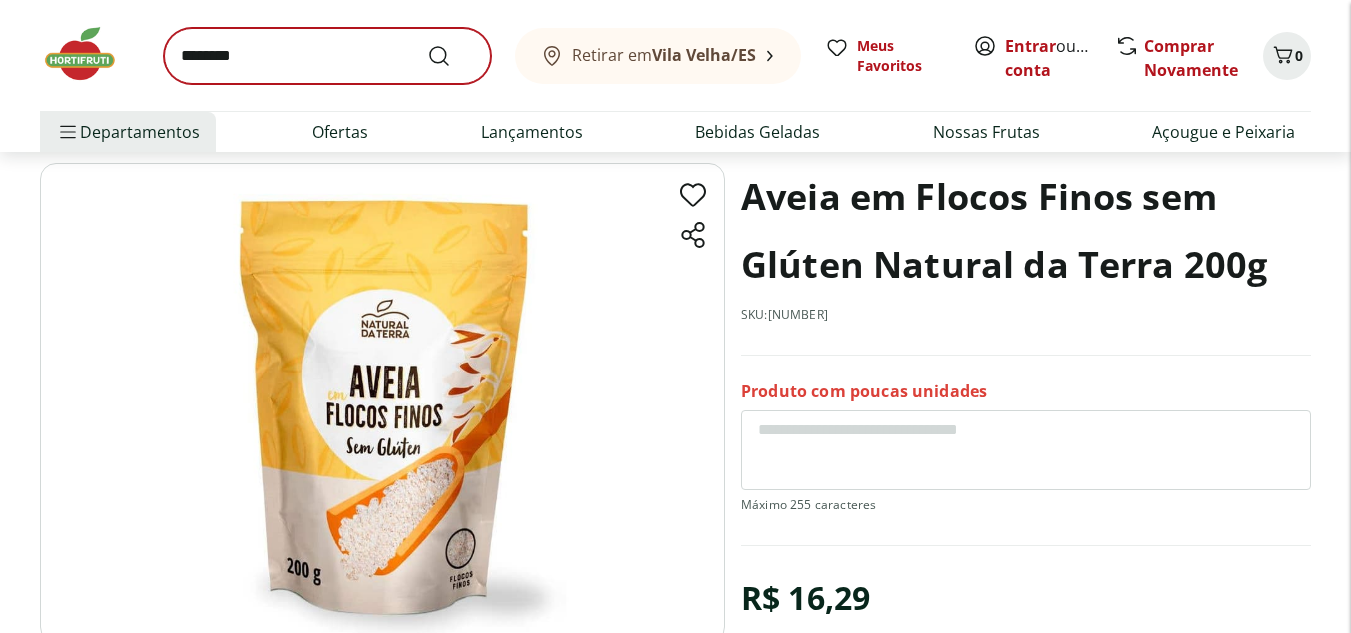 scroll, scrollTop: 0, scrollLeft: 0, axis: both 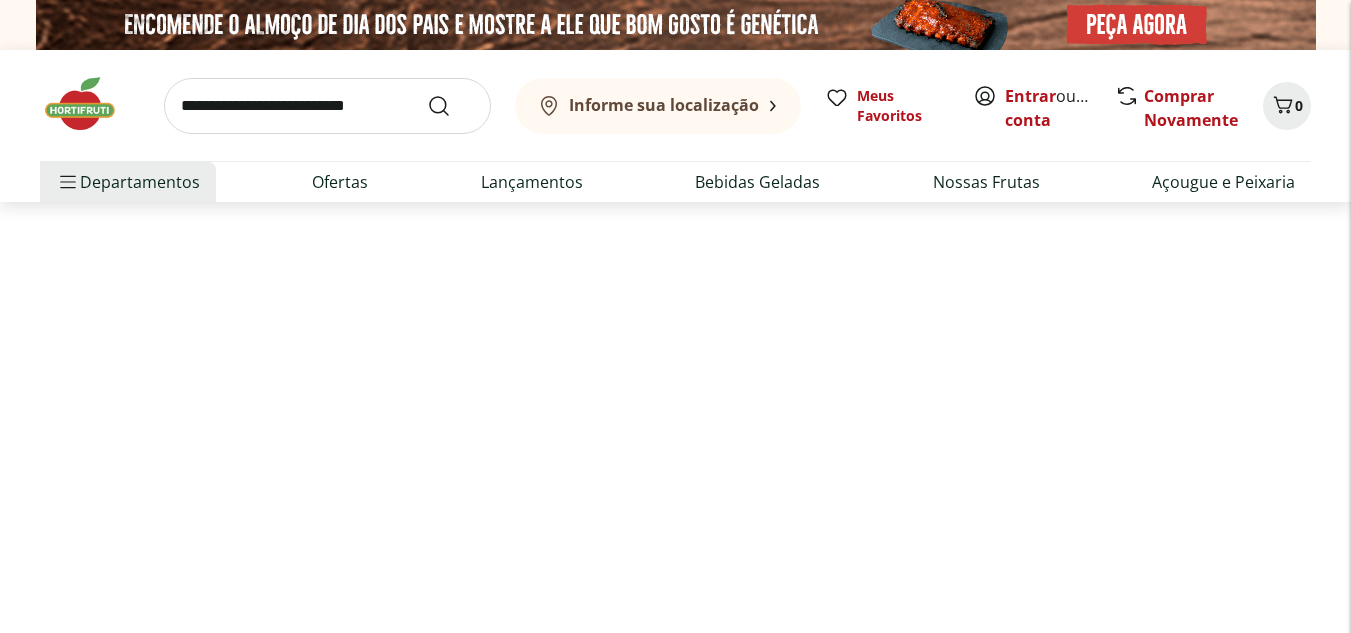 select on "**********" 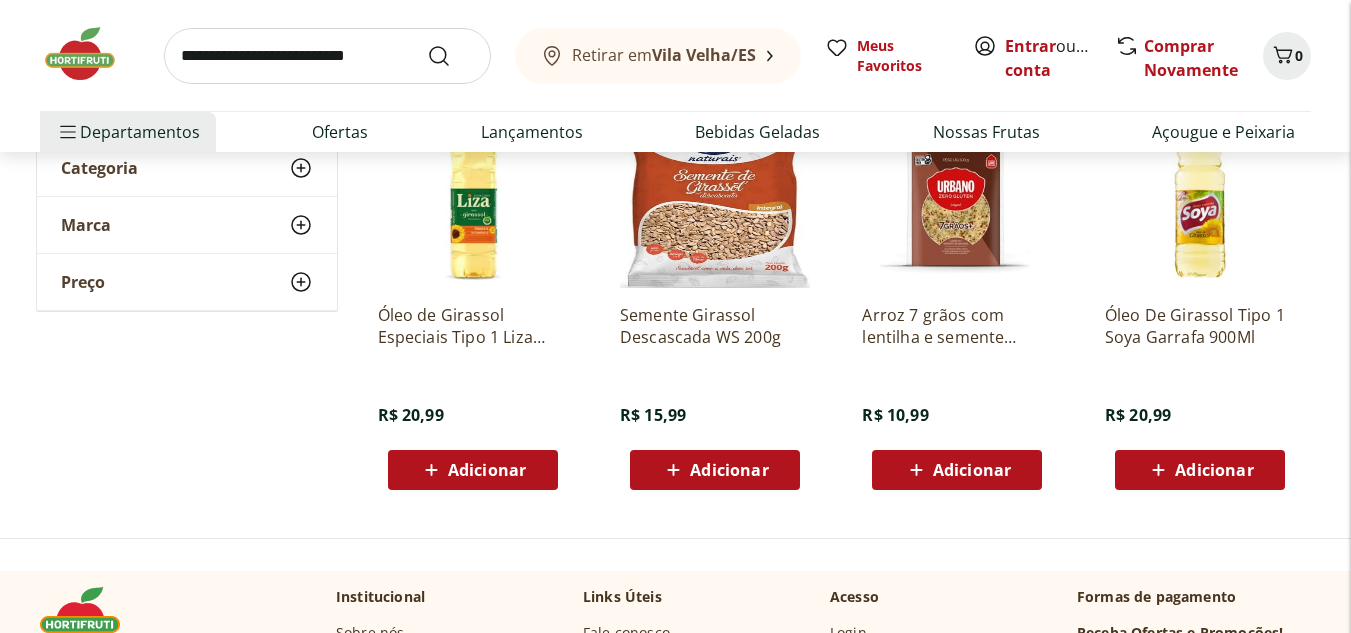 scroll, scrollTop: 200, scrollLeft: 0, axis: vertical 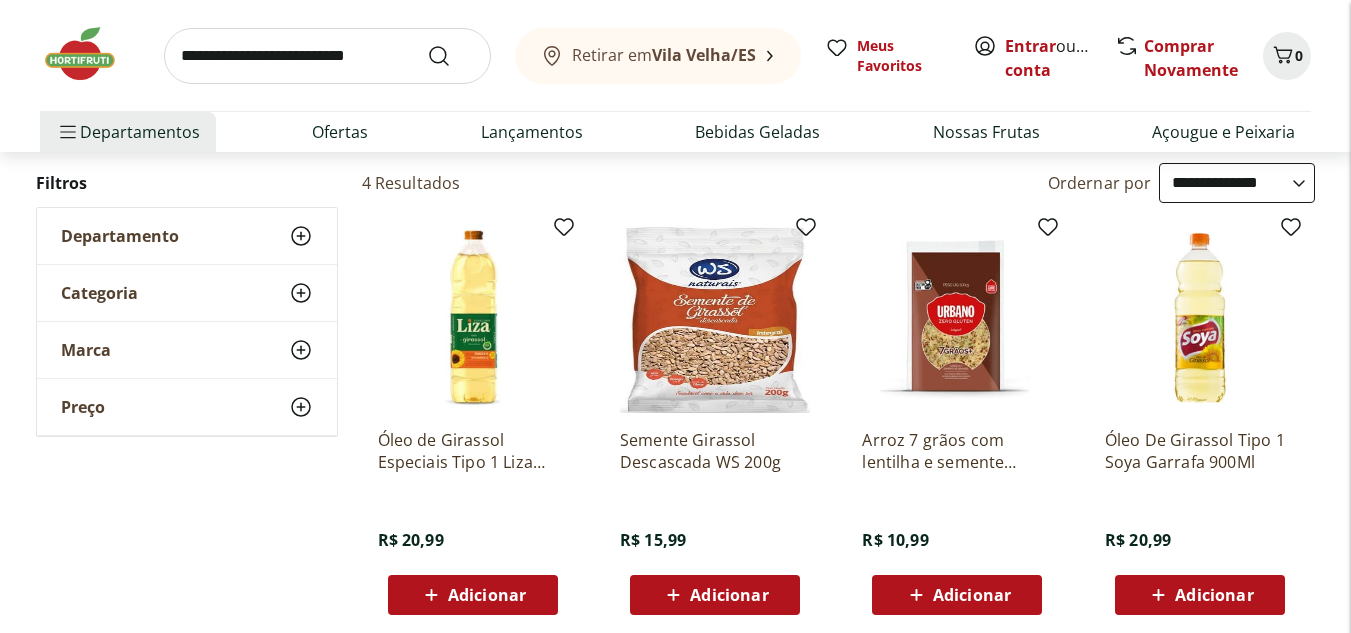 click at bounding box center [327, 56] 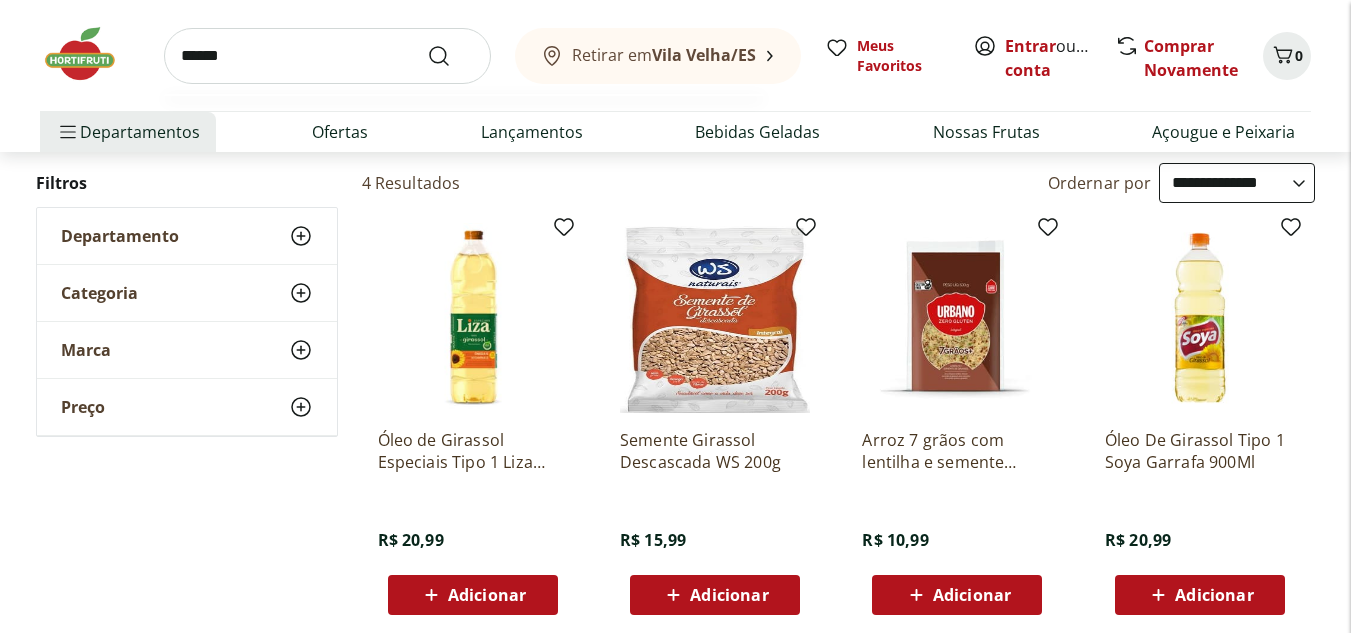 type on "******" 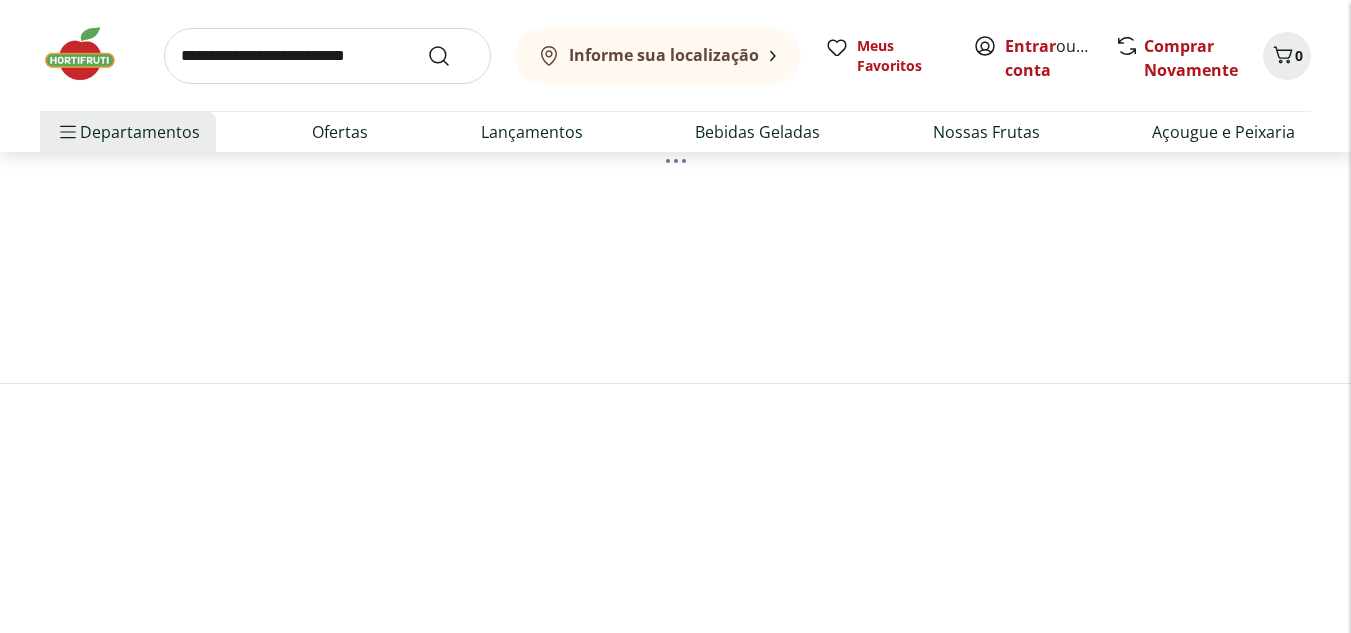 scroll, scrollTop: 0, scrollLeft: 0, axis: both 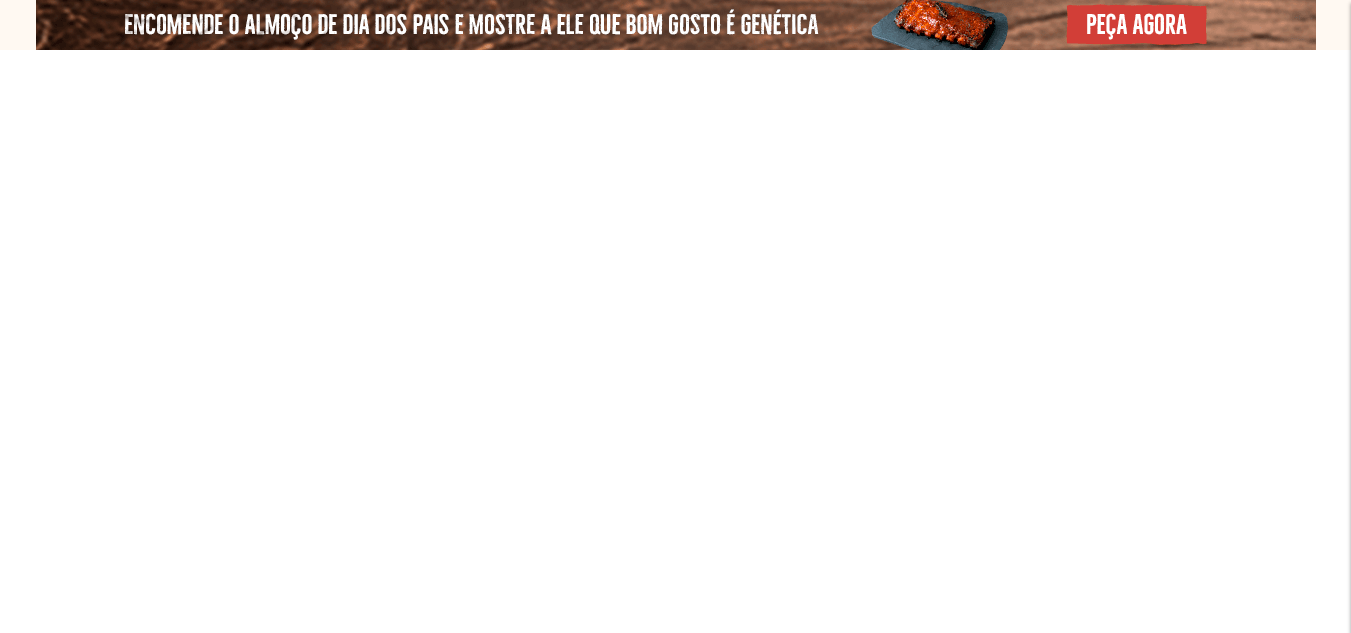 select on "**********" 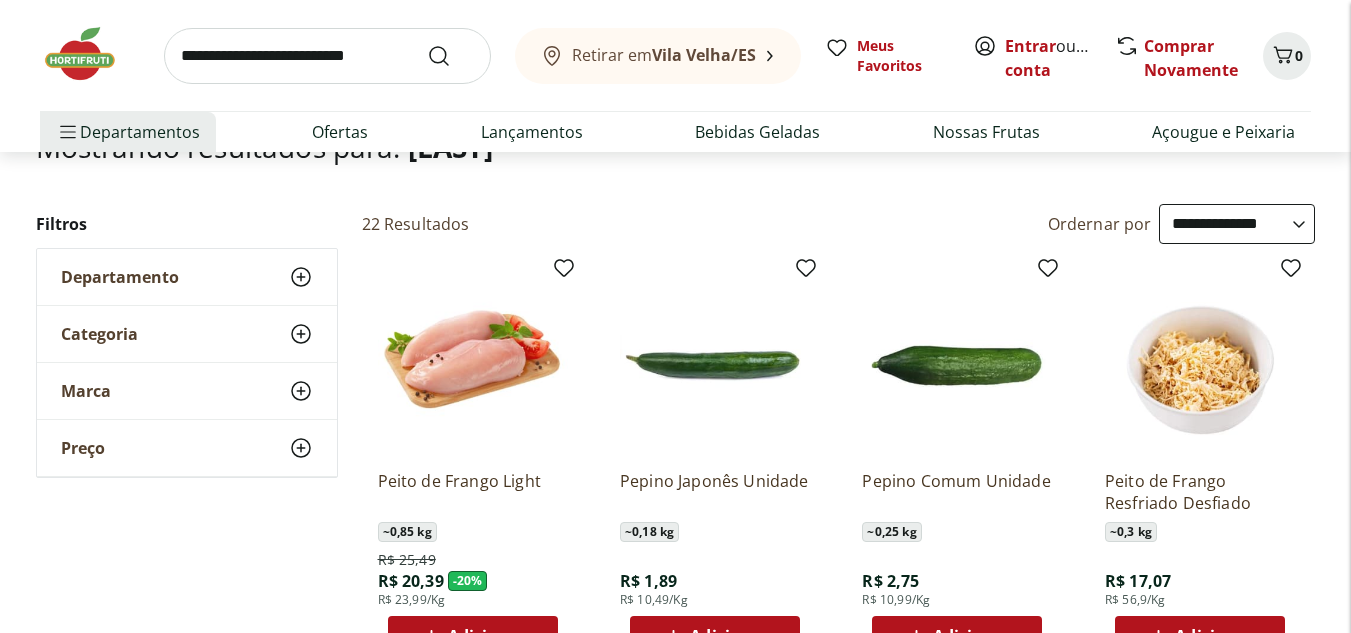 scroll, scrollTop: 0, scrollLeft: 0, axis: both 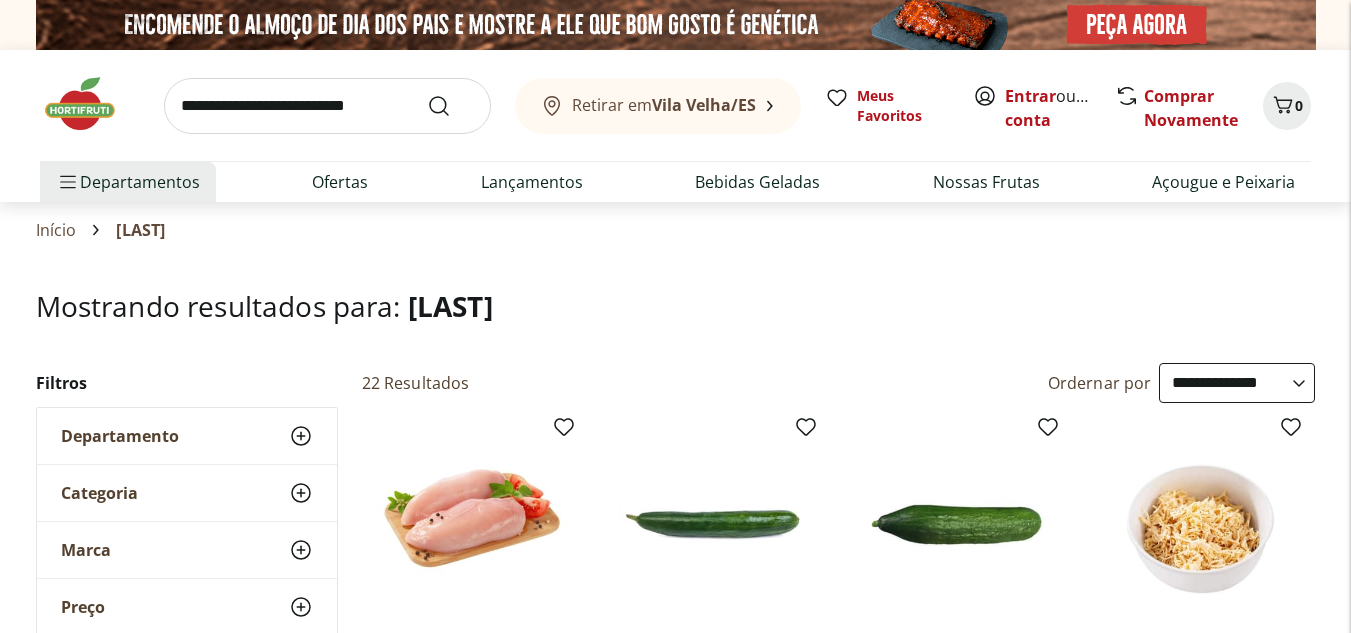 click at bounding box center [327, 106] 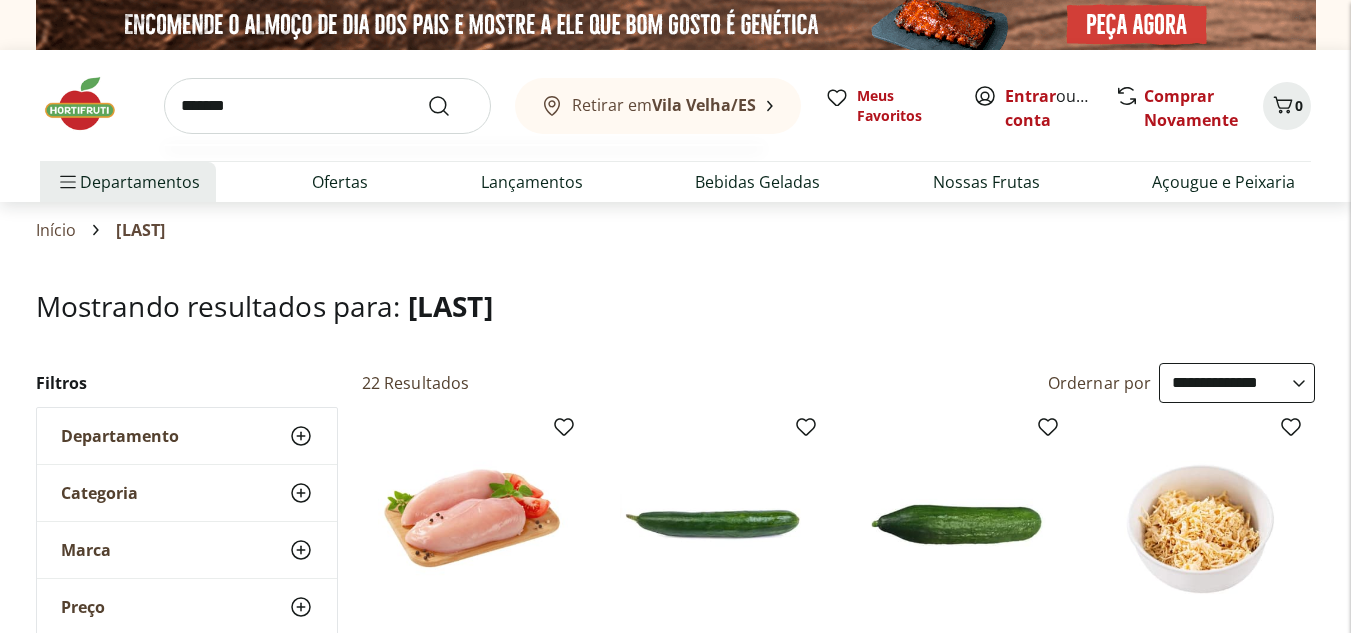 type on "*******" 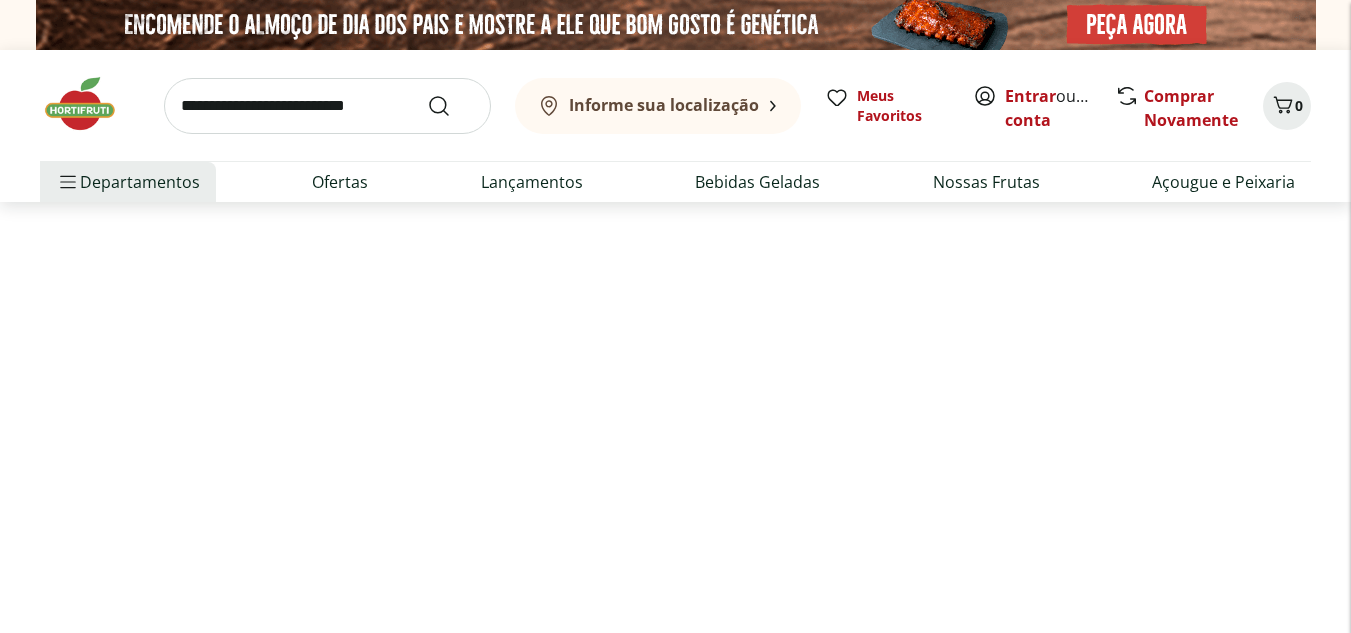 select on "**********" 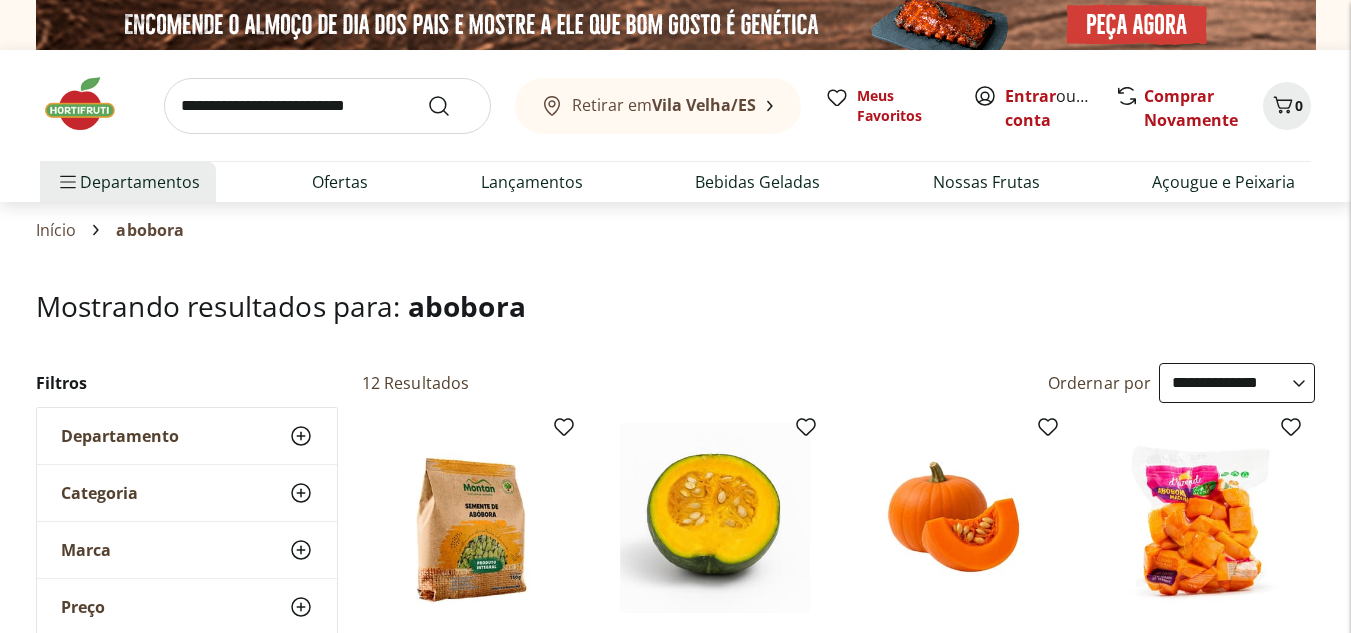 scroll, scrollTop: 300, scrollLeft: 0, axis: vertical 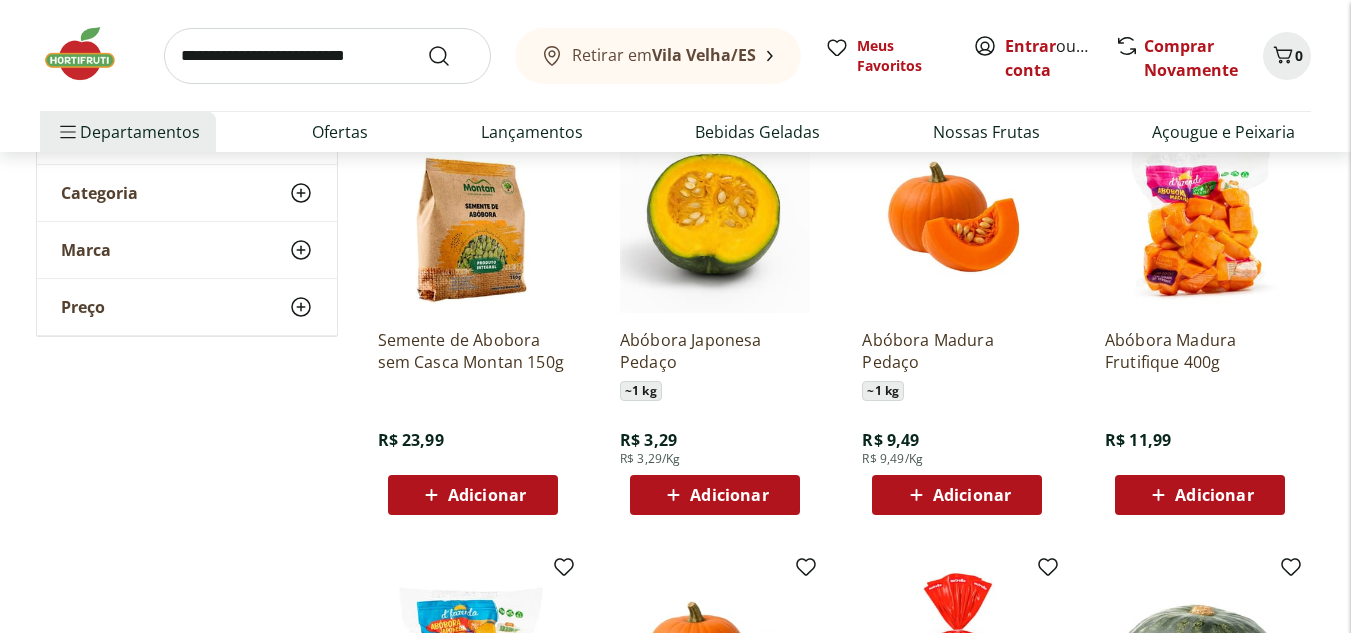click at bounding box center [473, 218] 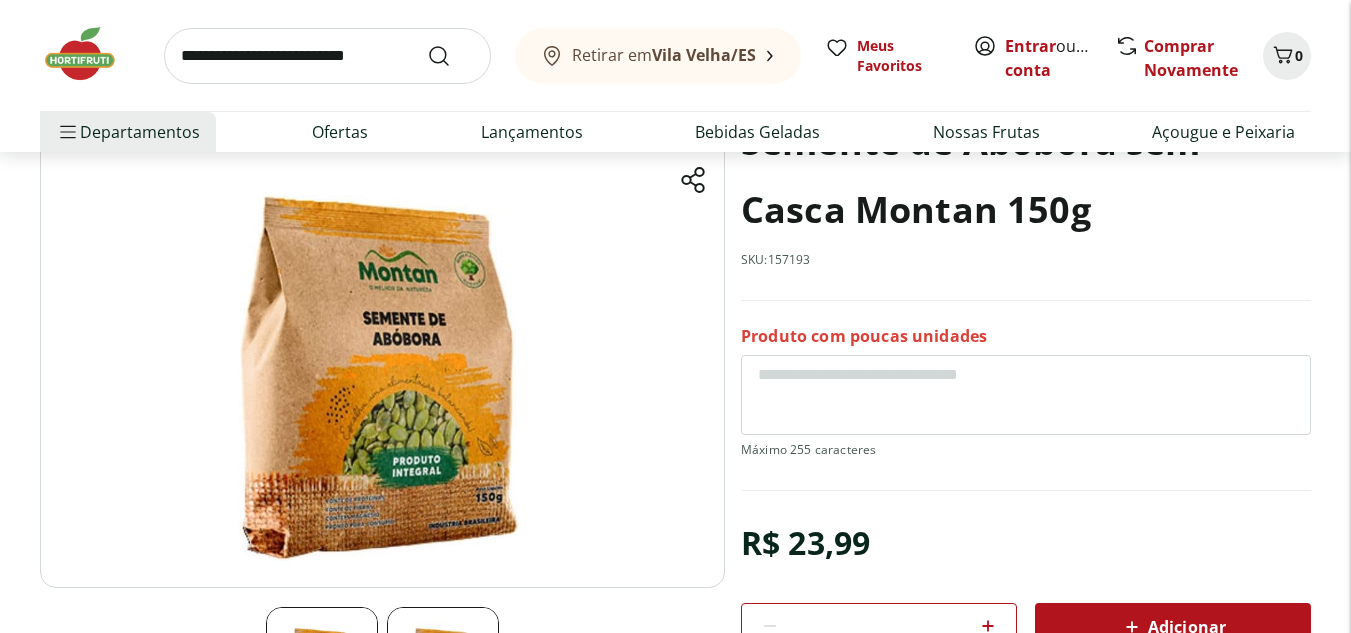 scroll, scrollTop: 100, scrollLeft: 0, axis: vertical 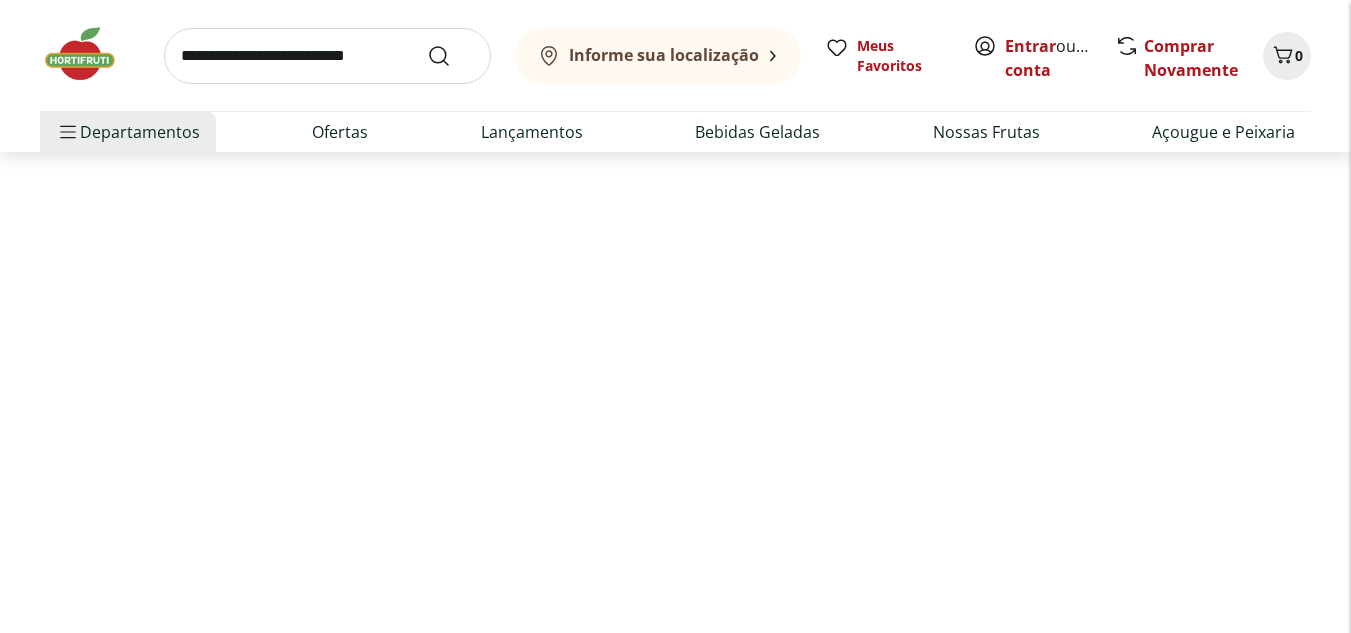 select on "**********" 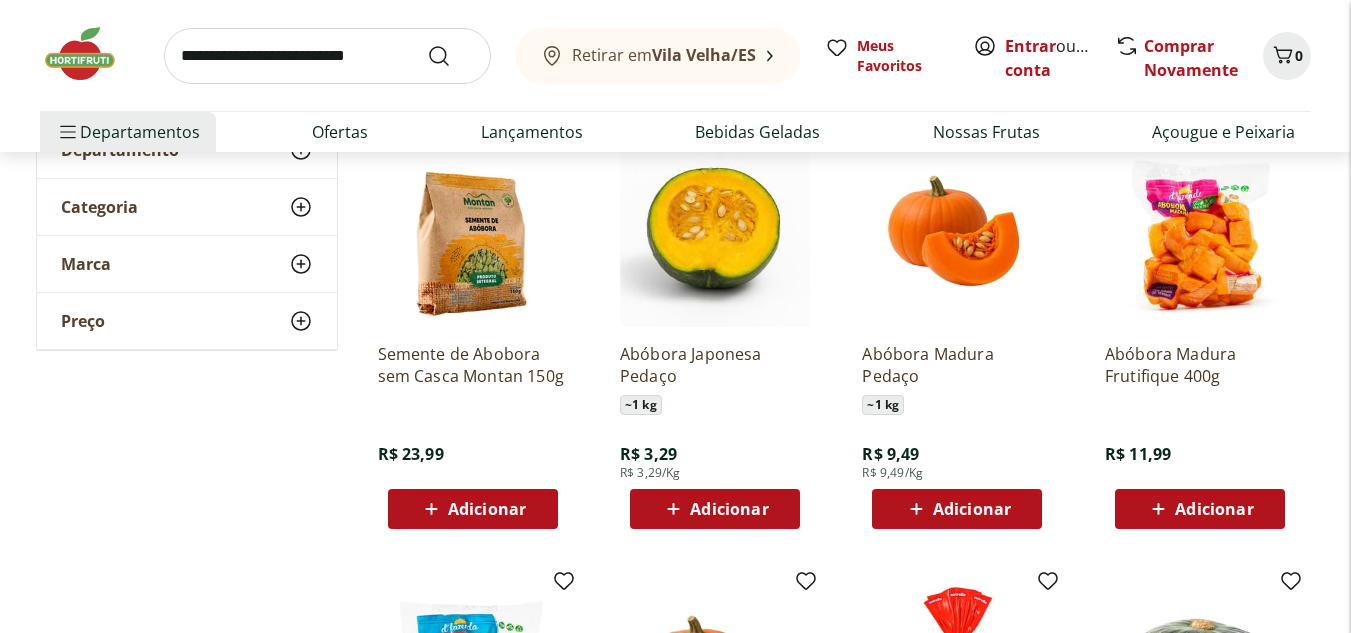 scroll, scrollTop: 300, scrollLeft: 0, axis: vertical 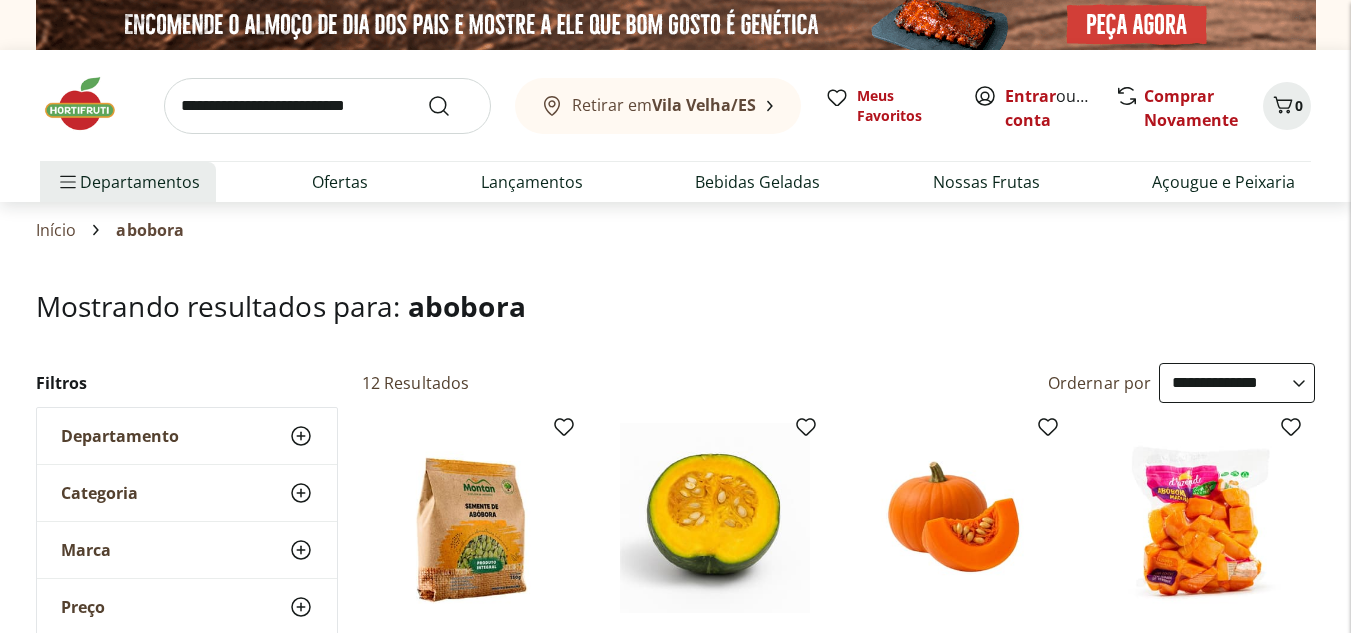 select on "**********" 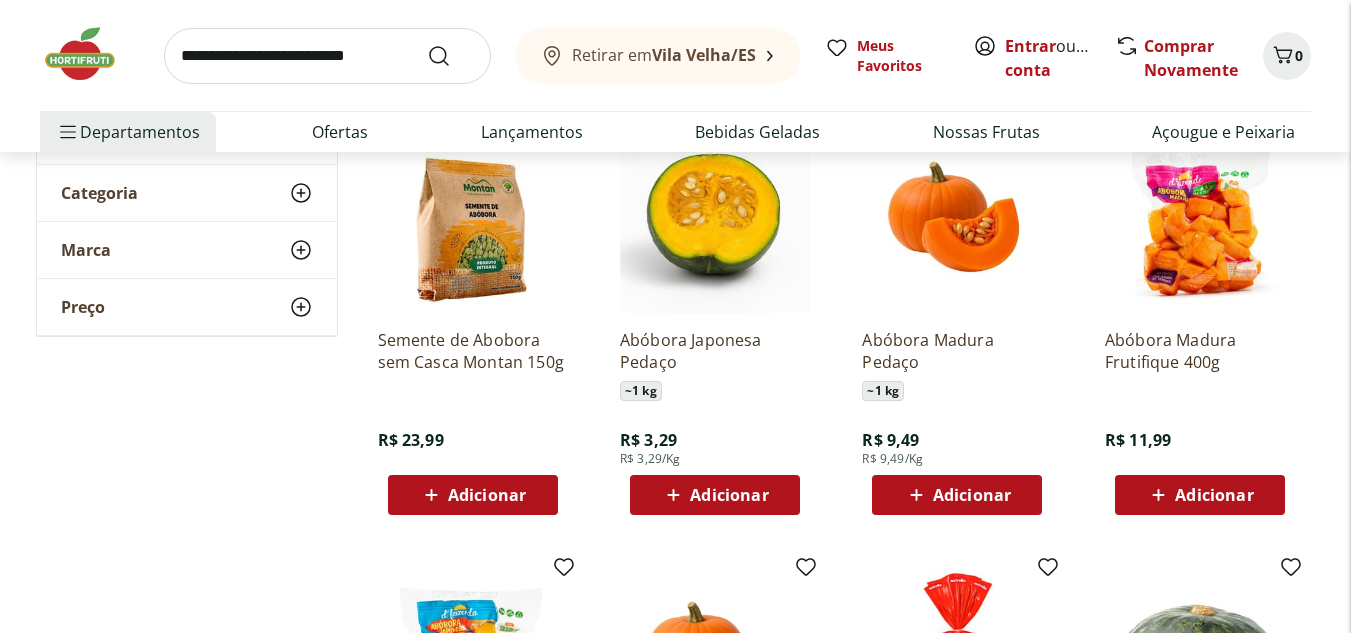 scroll, scrollTop: 0, scrollLeft: 0, axis: both 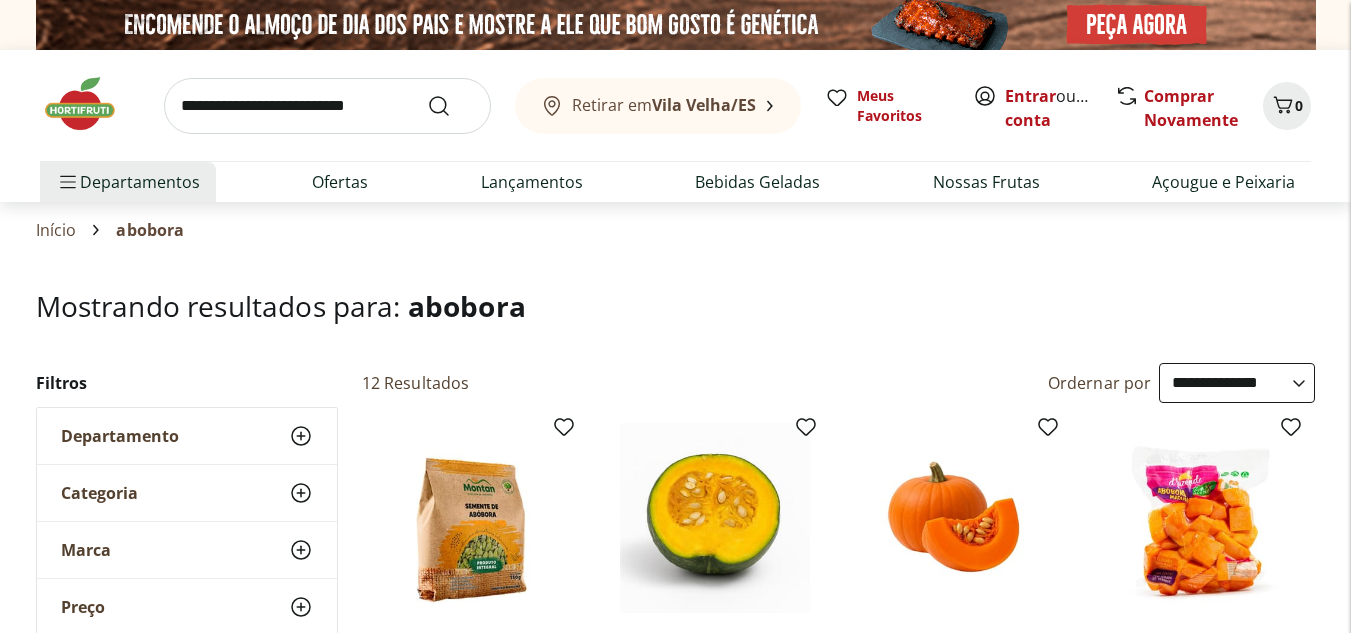 click at bounding box center (327, 106) 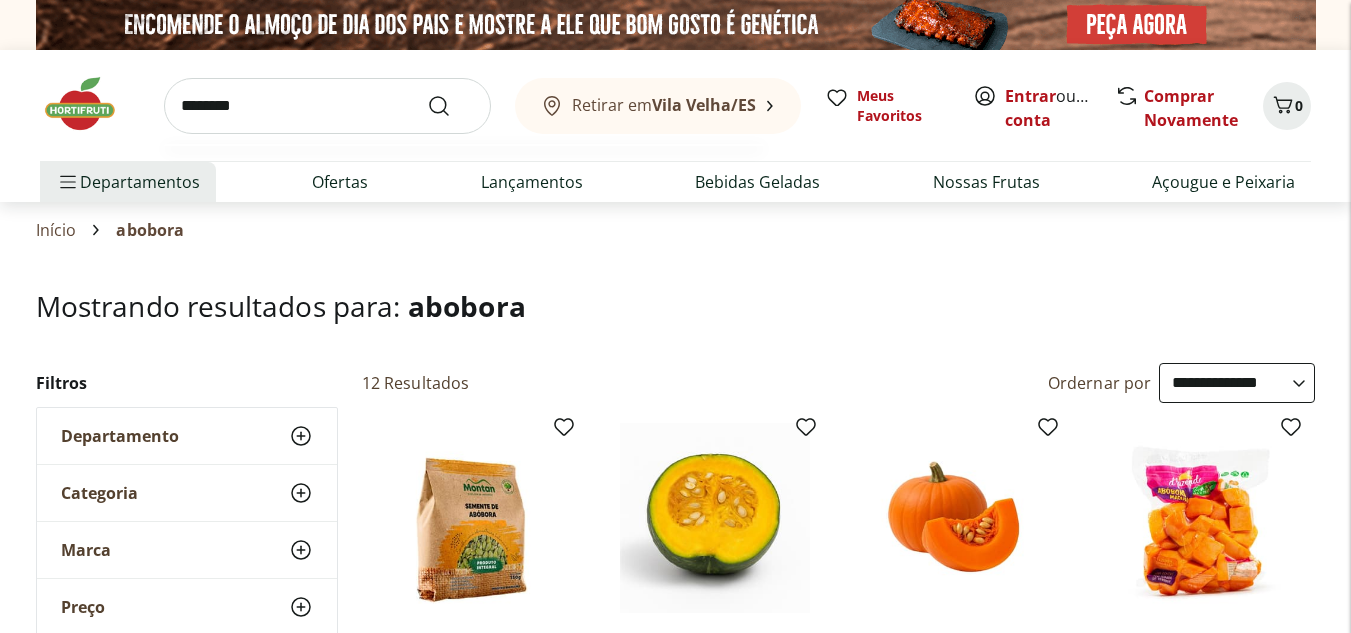 type on "*******" 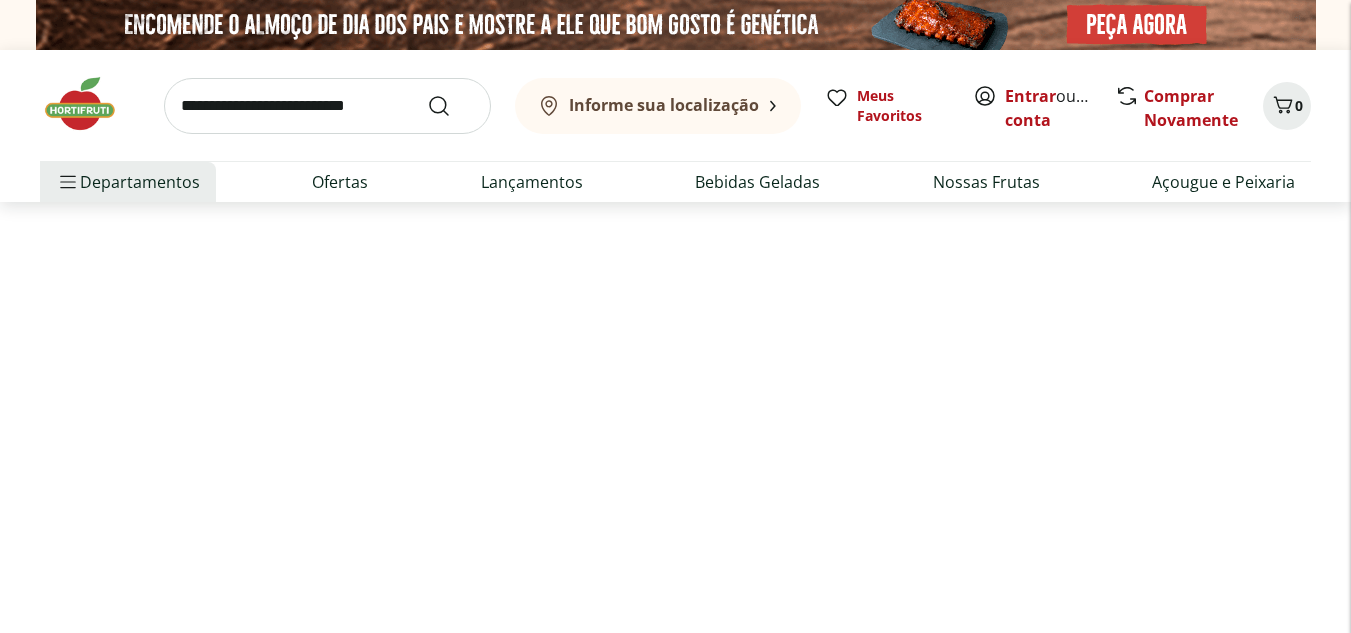 select on "**********" 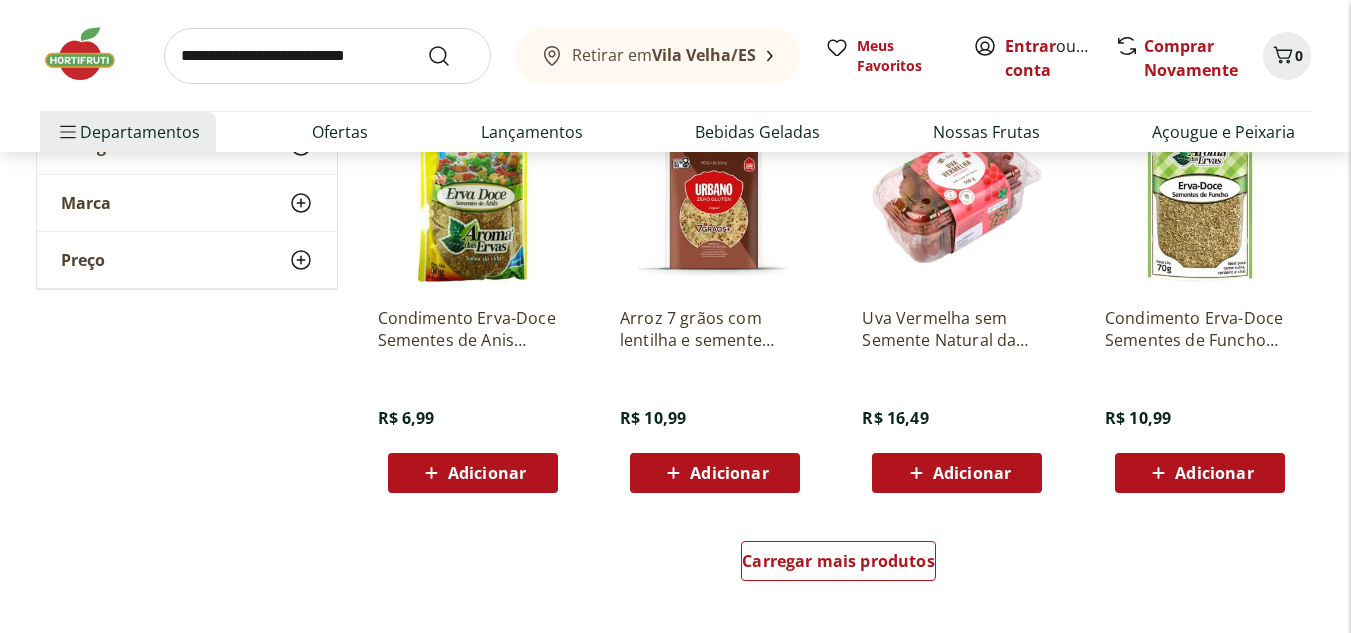 scroll, scrollTop: 1500, scrollLeft: 0, axis: vertical 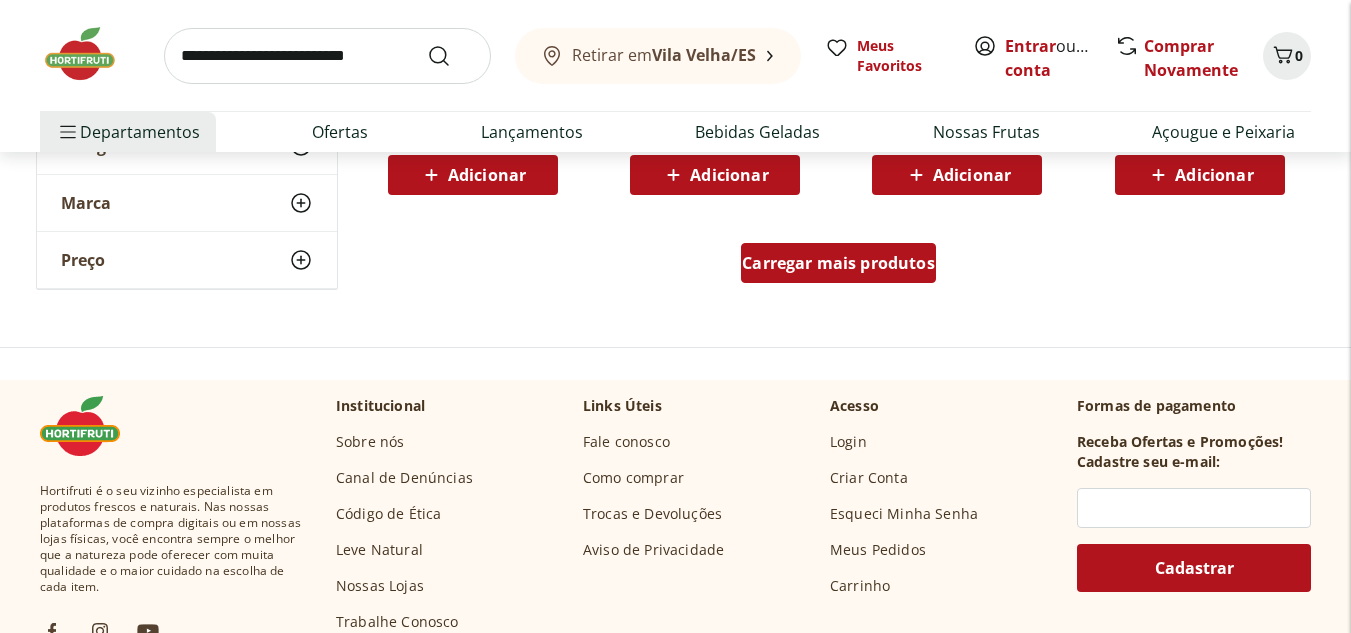 click on "Carregar mais produtos" at bounding box center (838, 263) 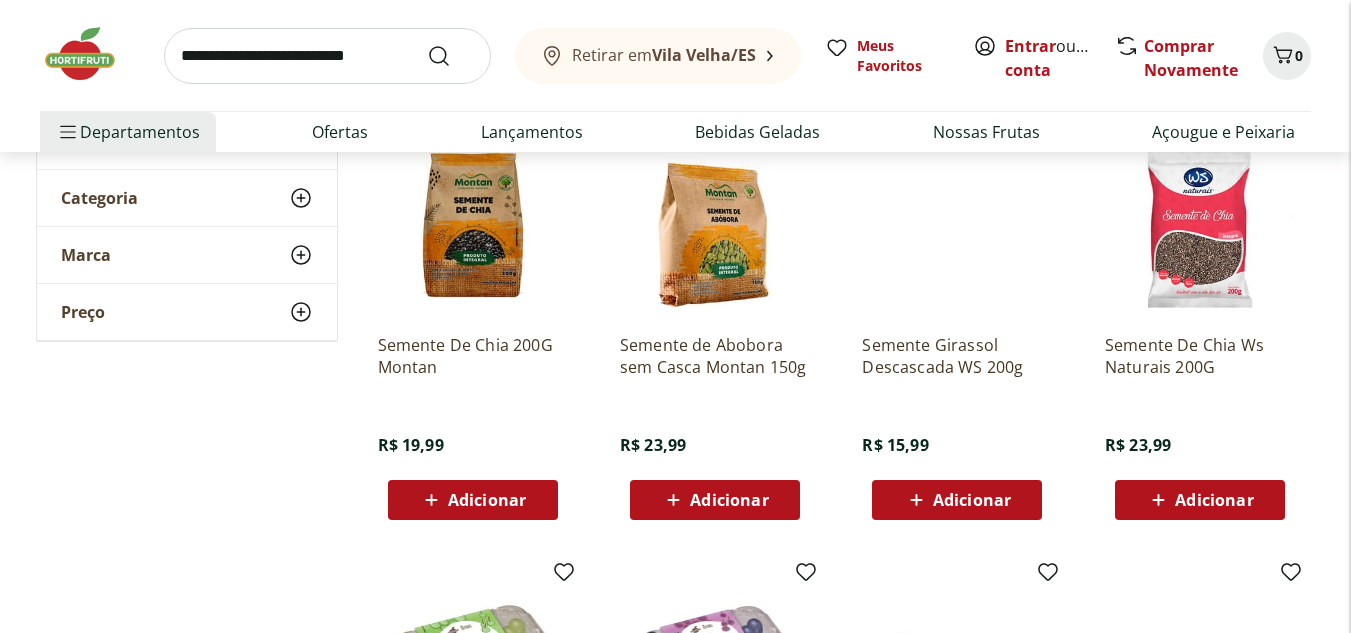 scroll, scrollTop: 300, scrollLeft: 0, axis: vertical 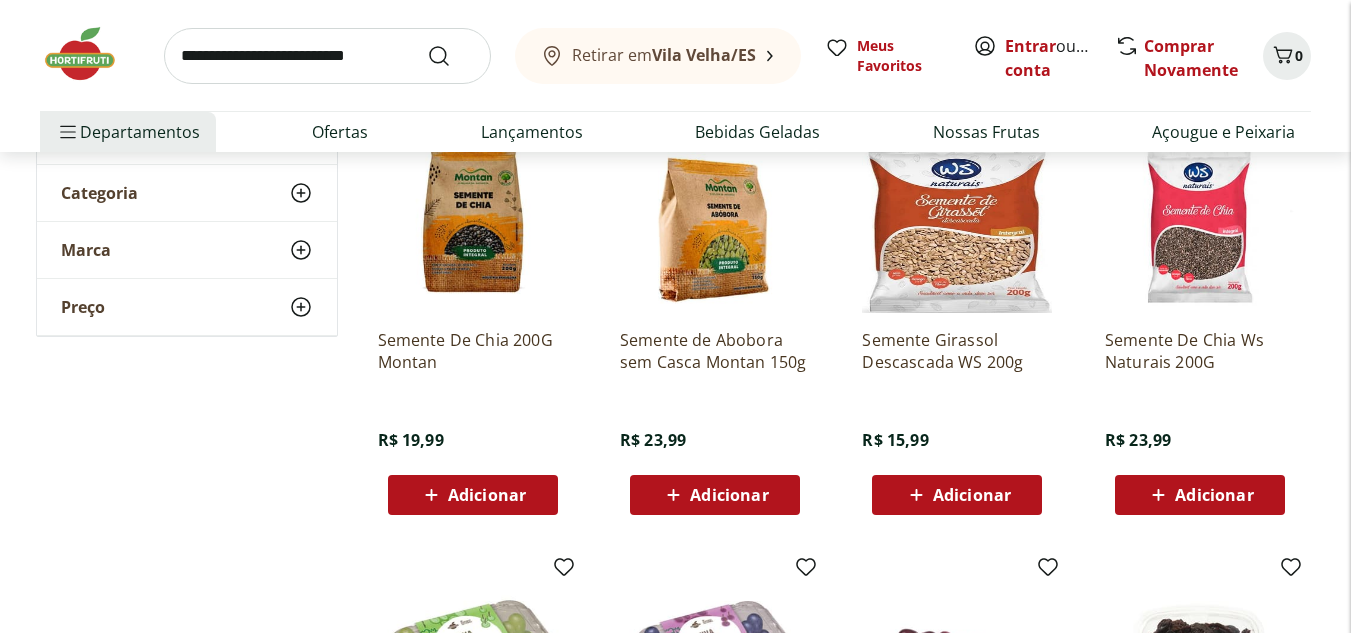 click at bounding box center (957, 218) 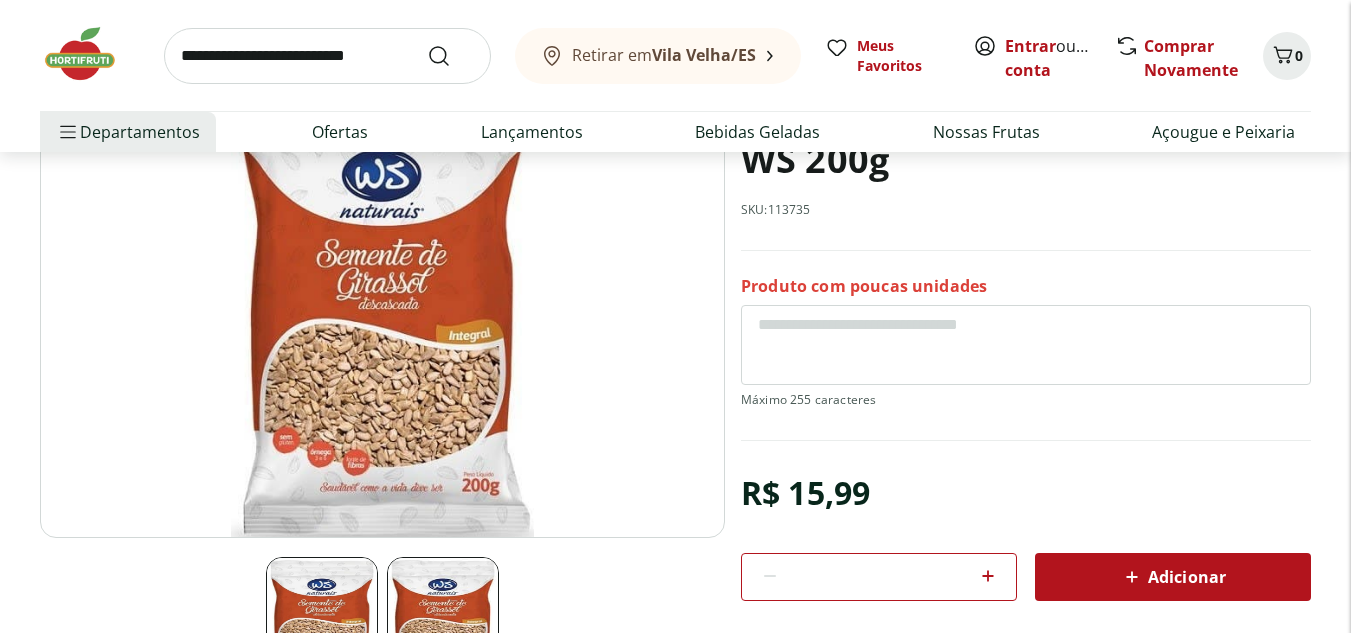 scroll, scrollTop: 0, scrollLeft: 0, axis: both 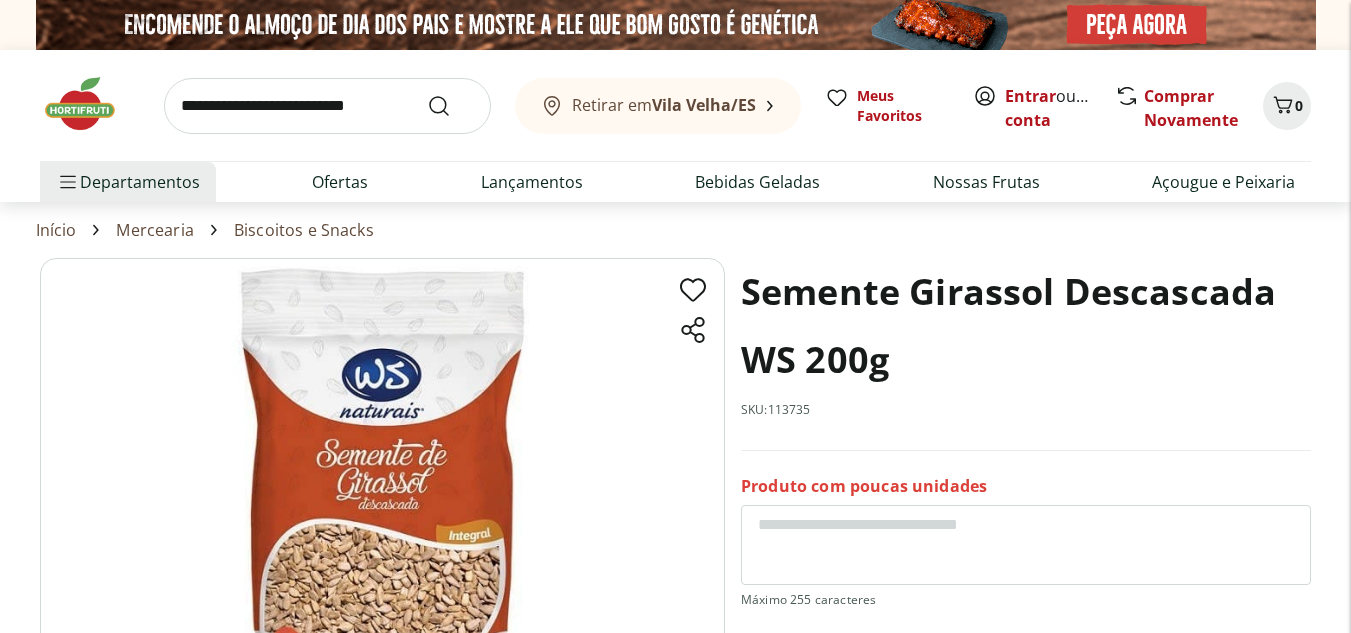 click at bounding box center (327, 106) 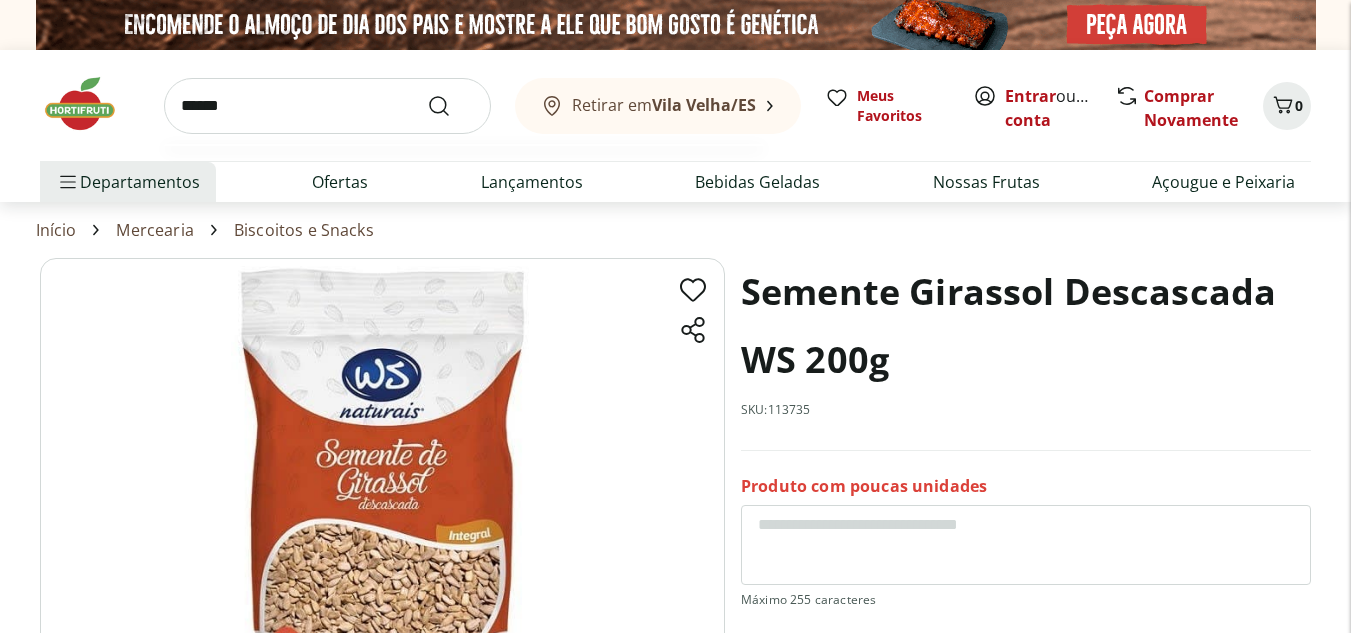 type on "******" 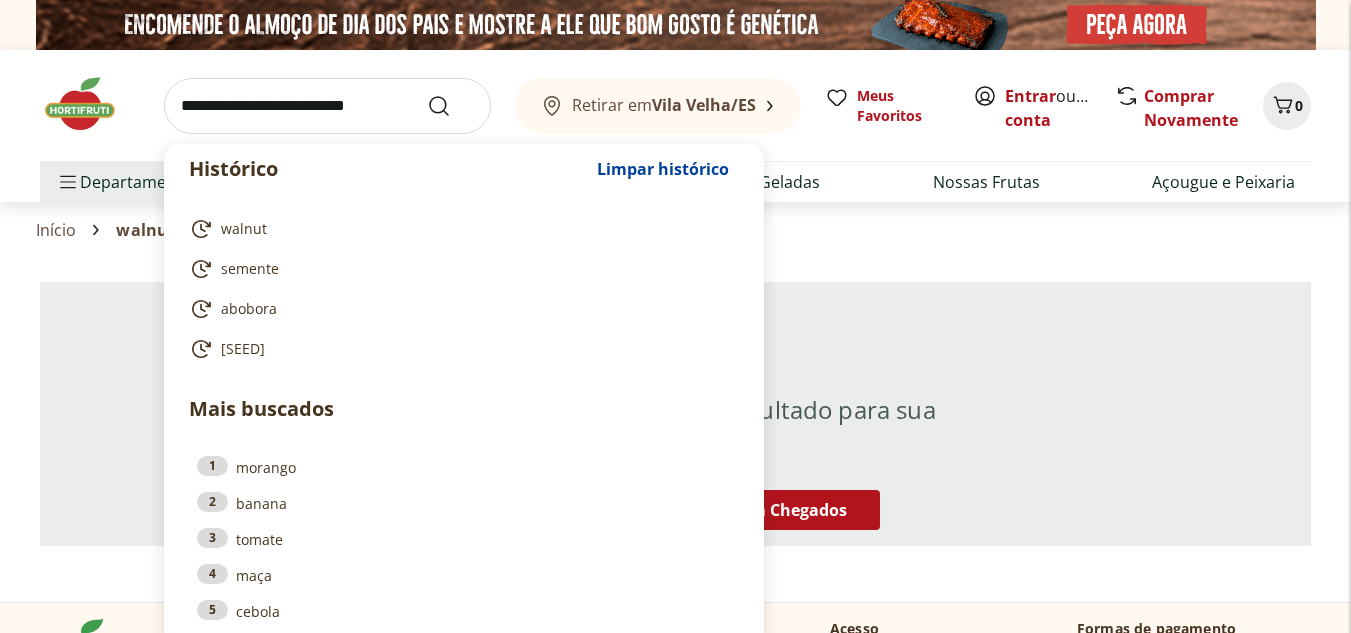 click at bounding box center (327, 106) 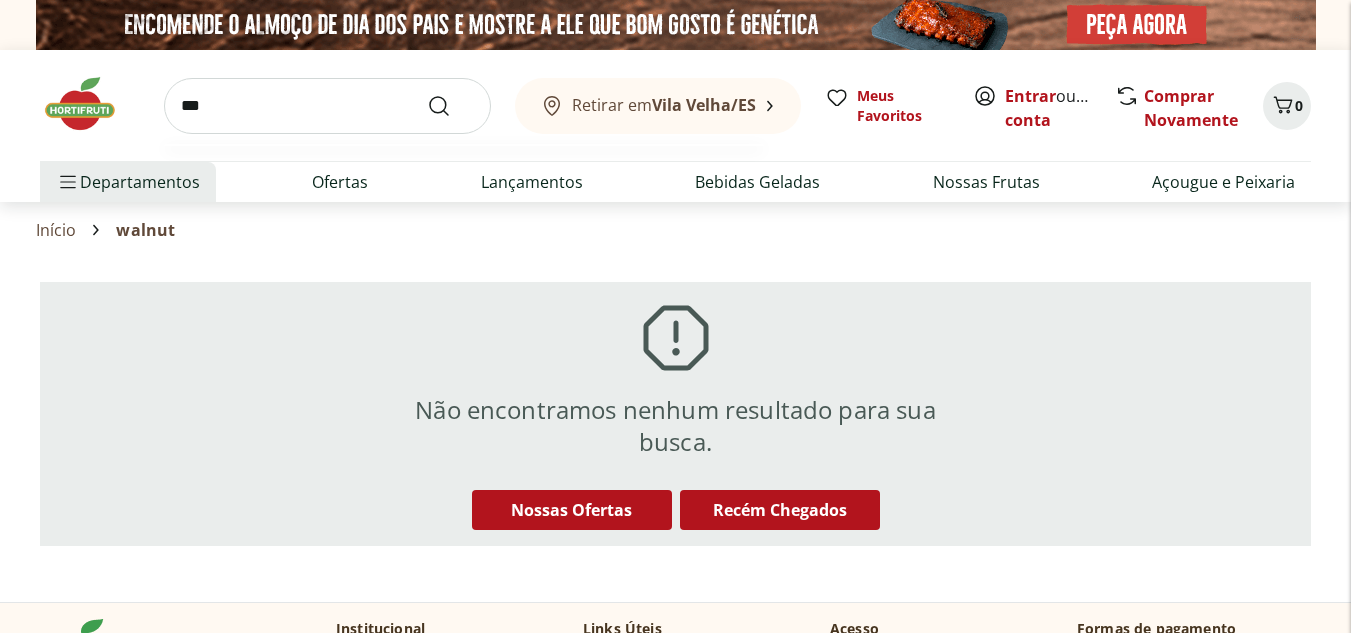 type on "***" 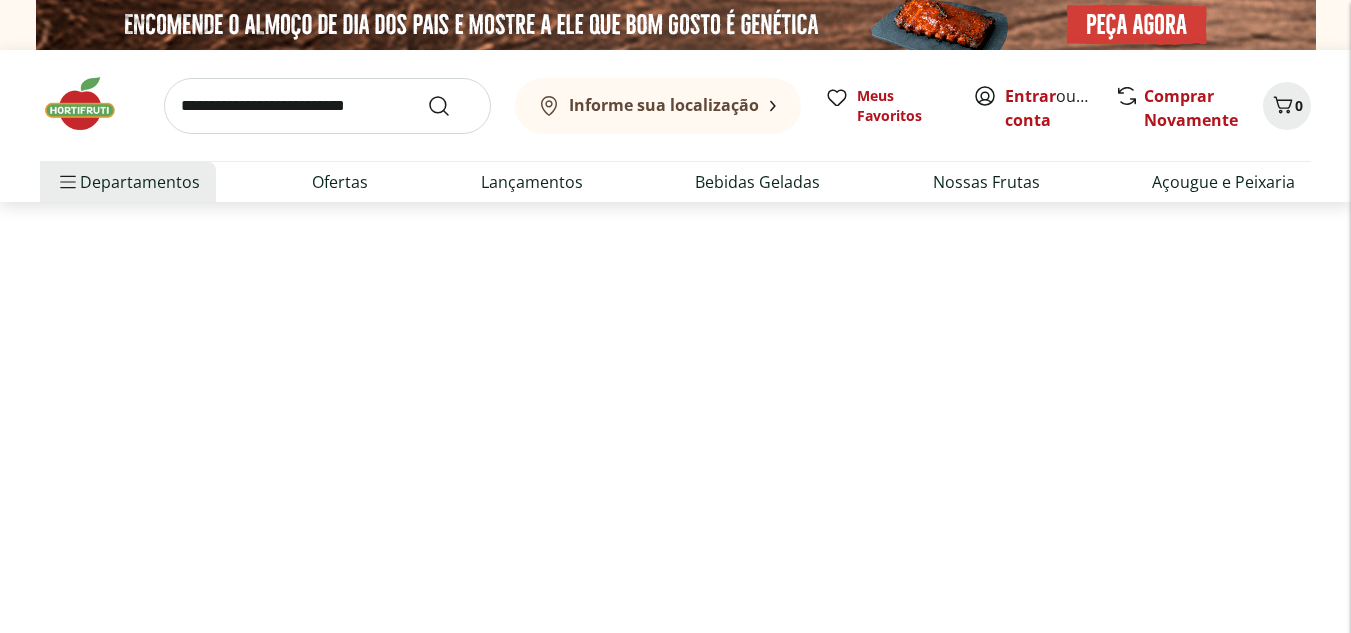 select on "**********" 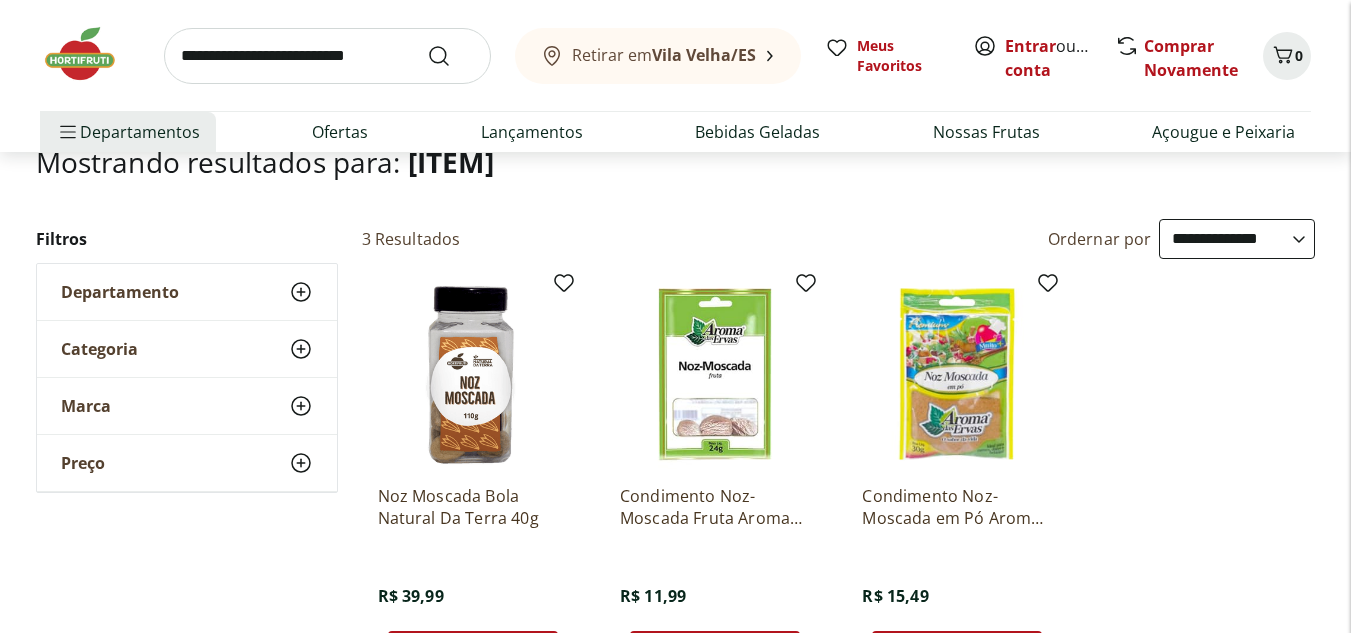 scroll, scrollTop: 100, scrollLeft: 0, axis: vertical 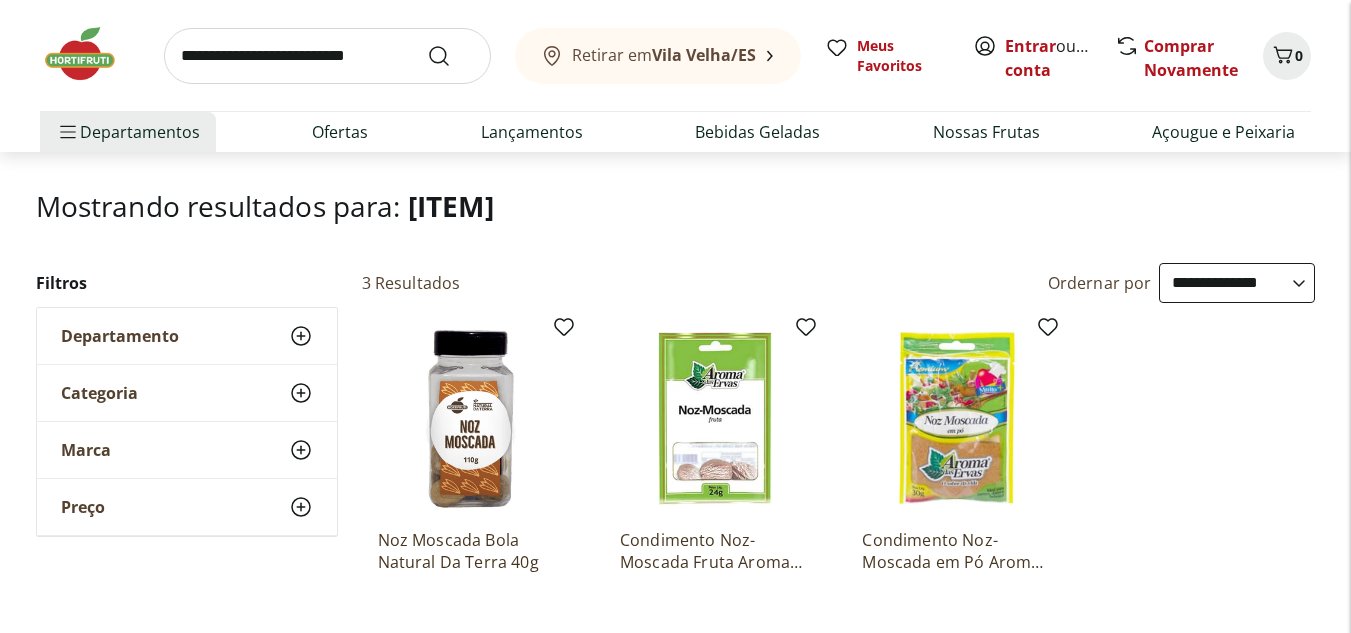 click at bounding box center (327, 56) 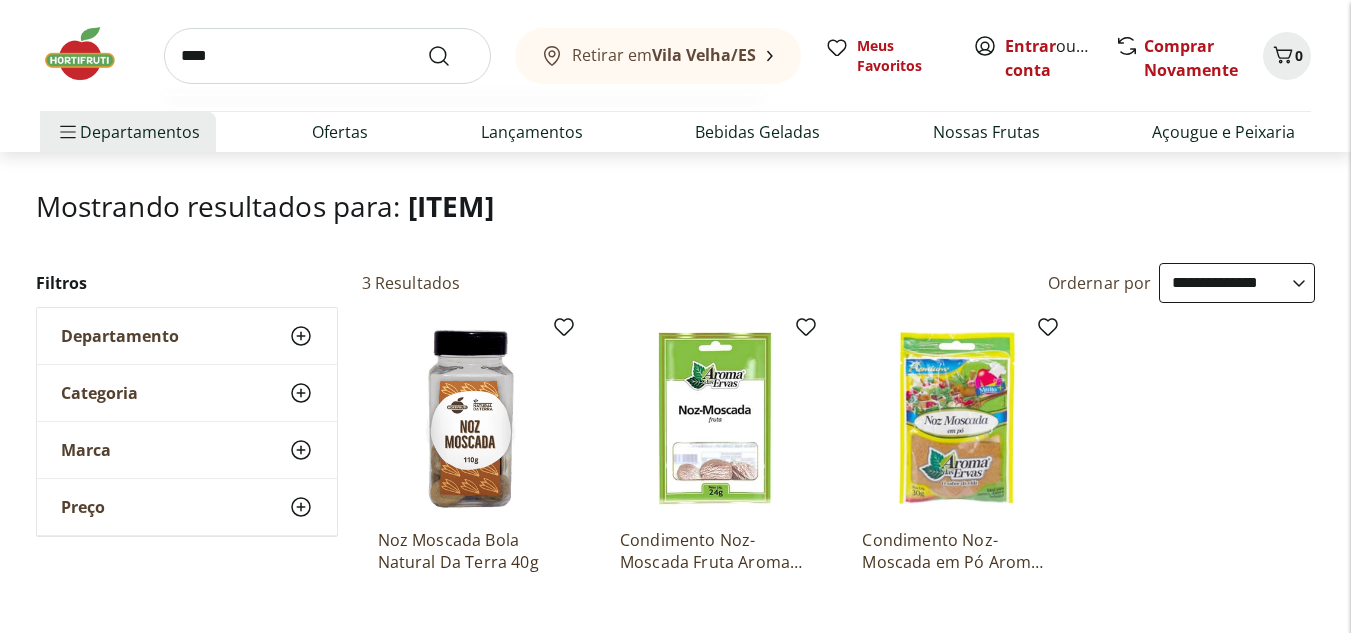 type on "****" 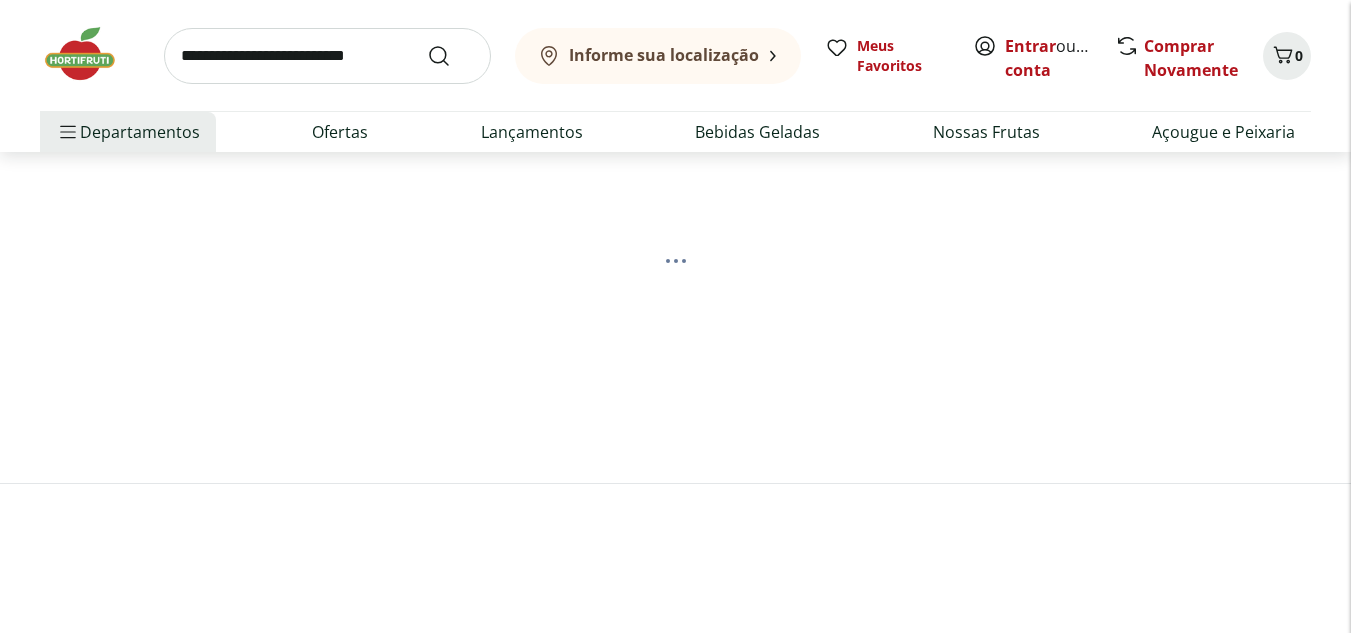 scroll, scrollTop: 0, scrollLeft: 0, axis: both 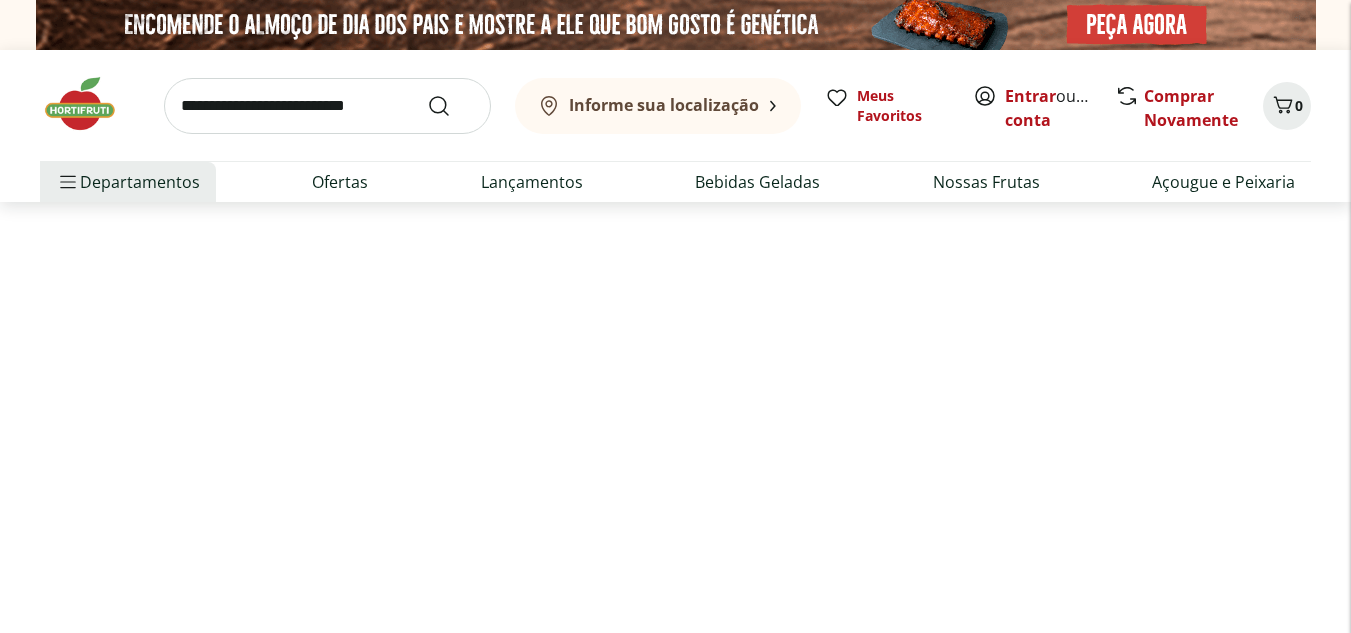 select on "**********" 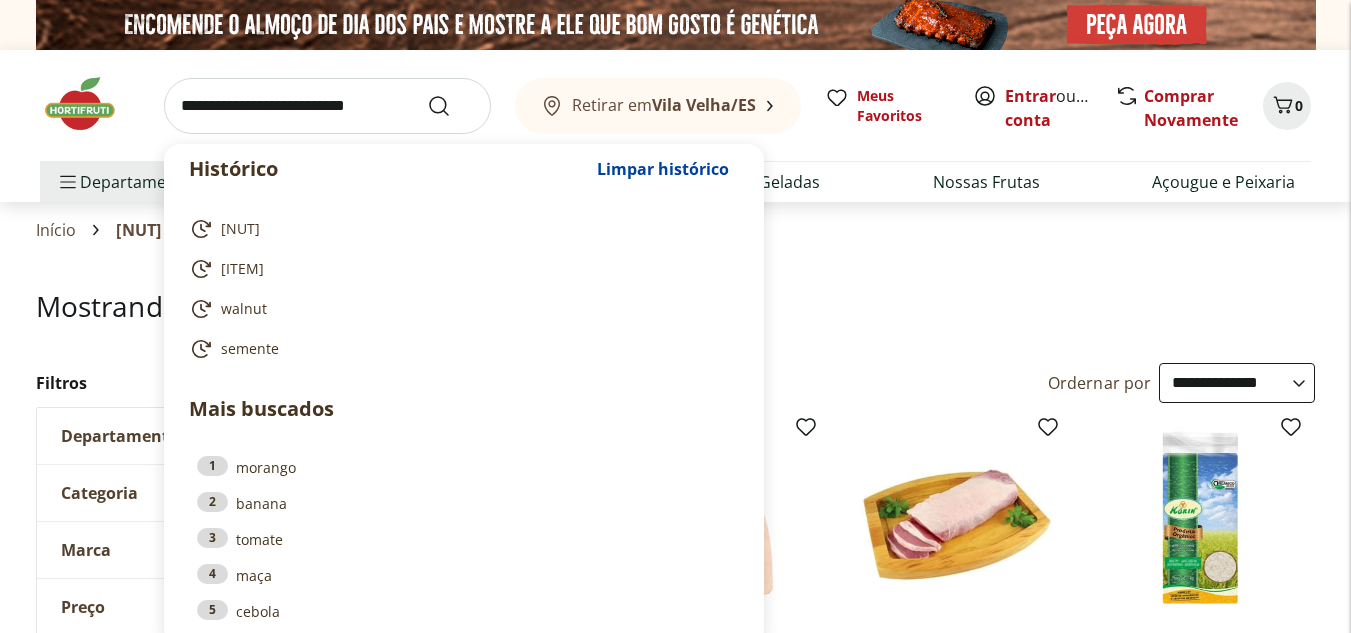 click at bounding box center [327, 106] 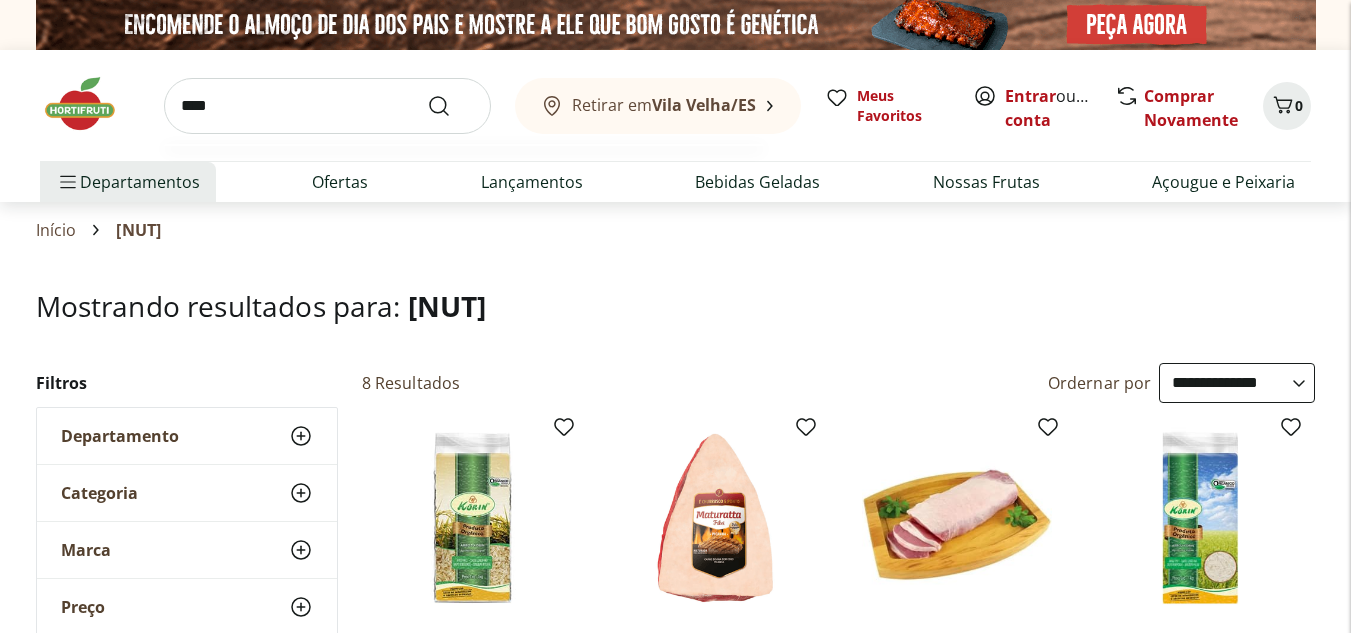 type on "****" 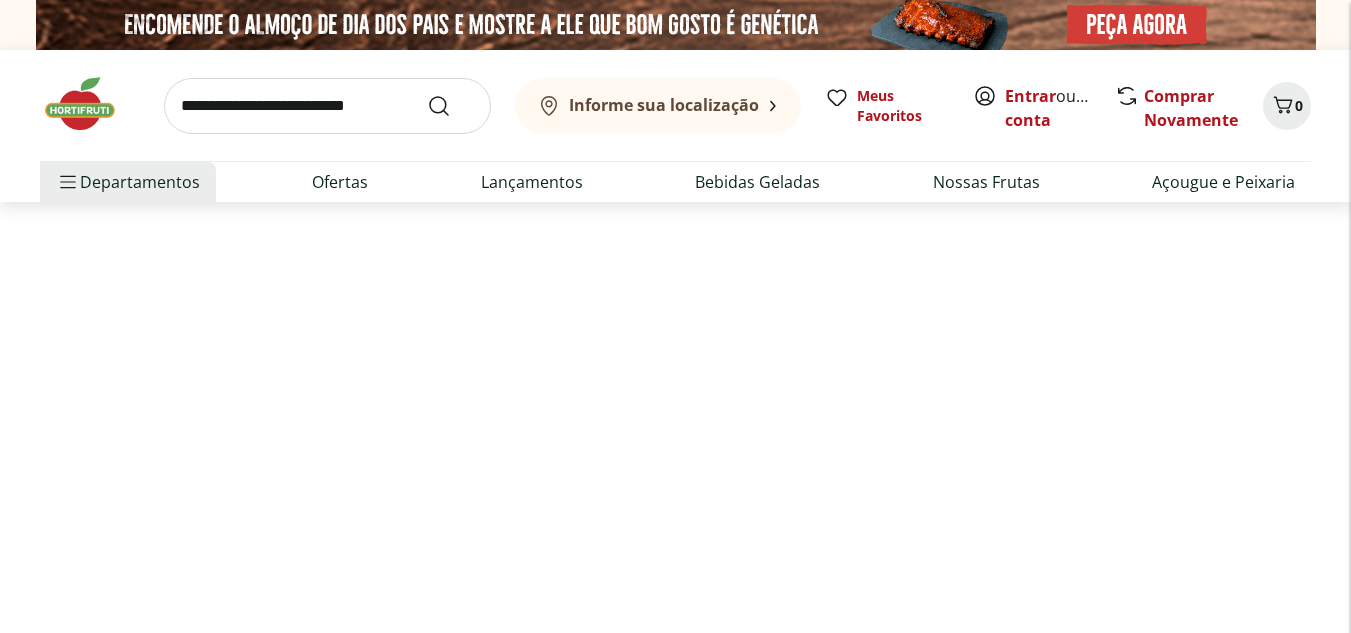 select on "**********" 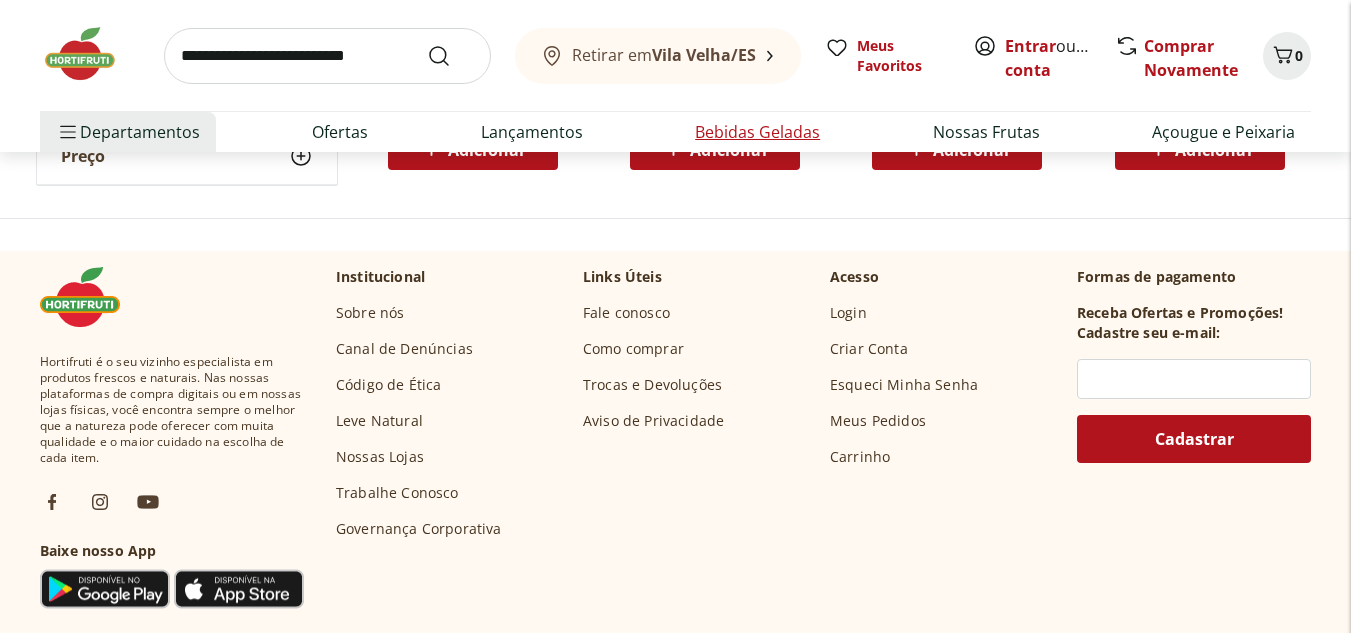 scroll, scrollTop: 1100, scrollLeft: 0, axis: vertical 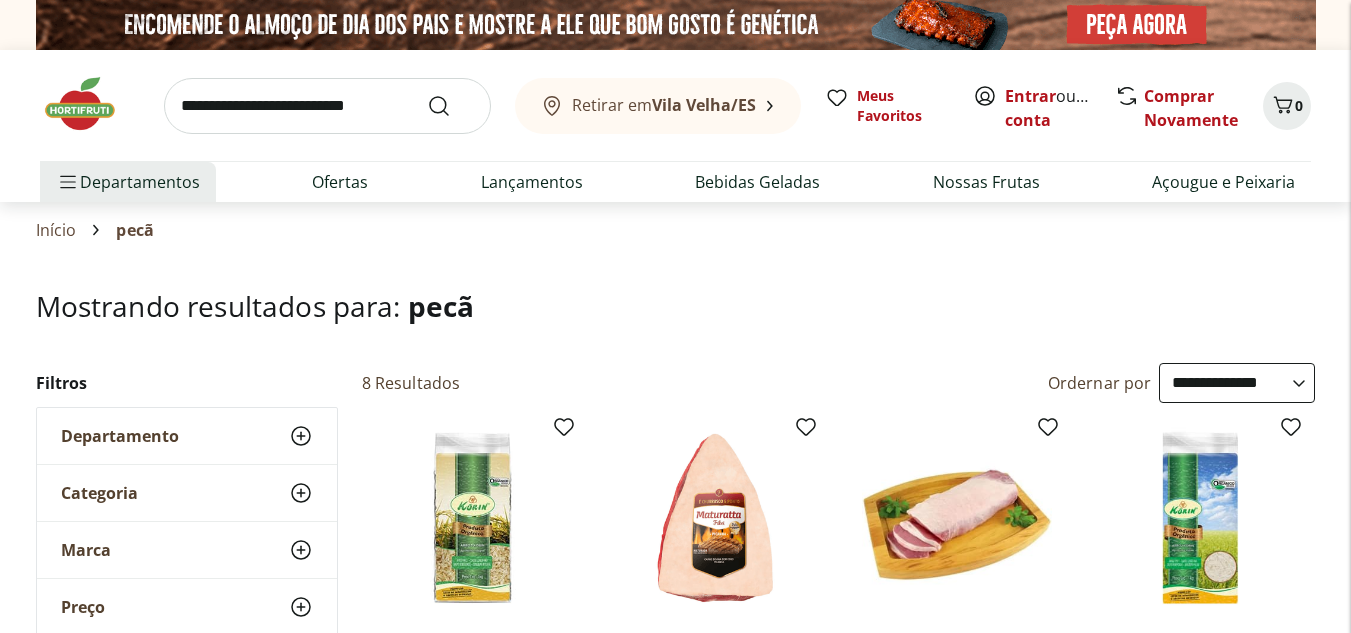 select on "**********" 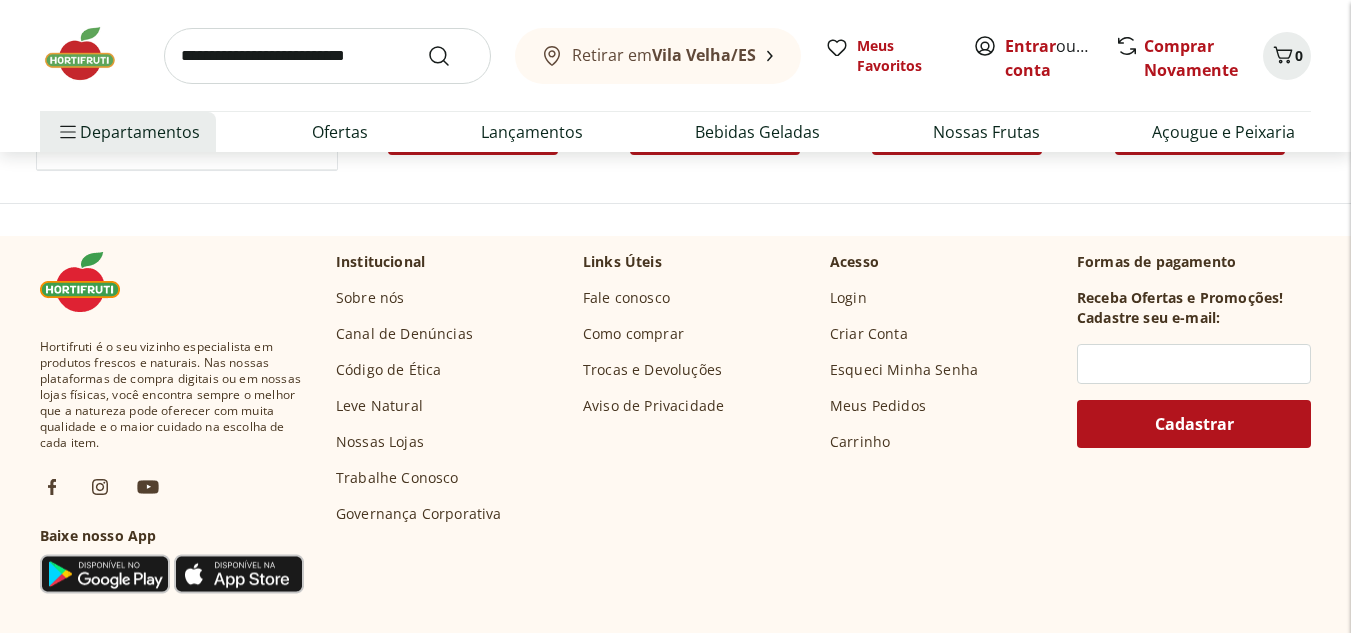 scroll, scrollTop: 0, scrollLeft: 0, axis: both 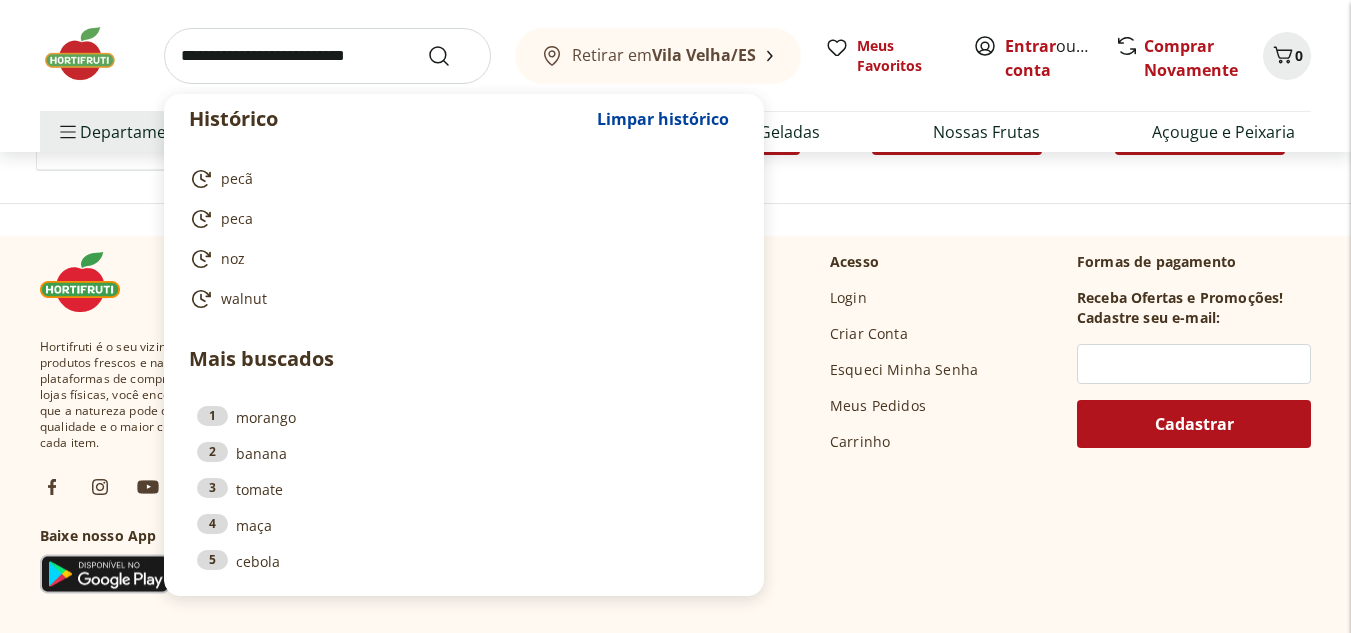 click at bounding box center (327, 56) 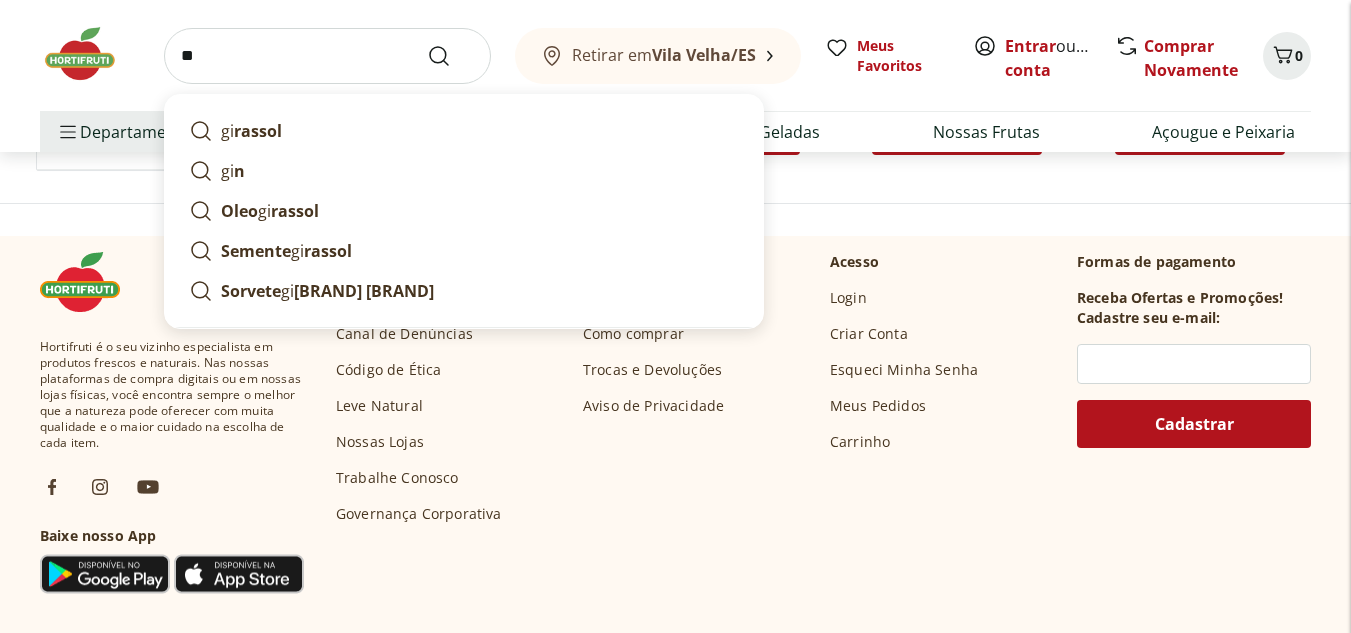 type on "*" 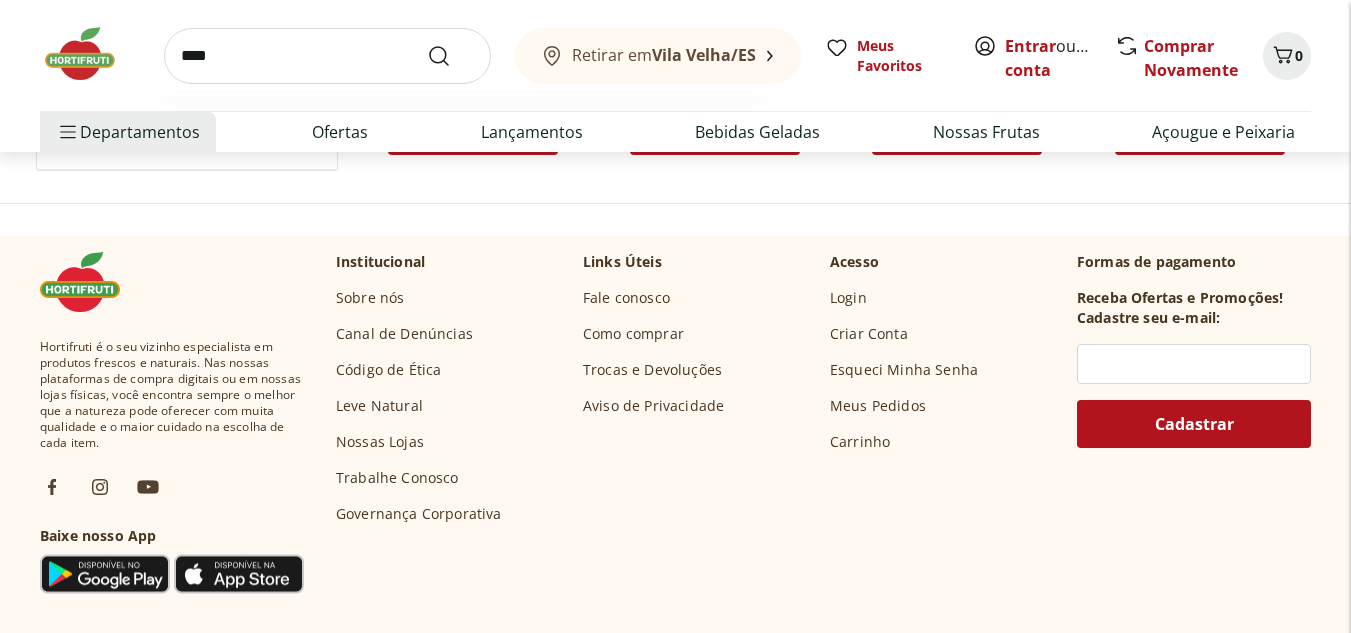 type on "****" 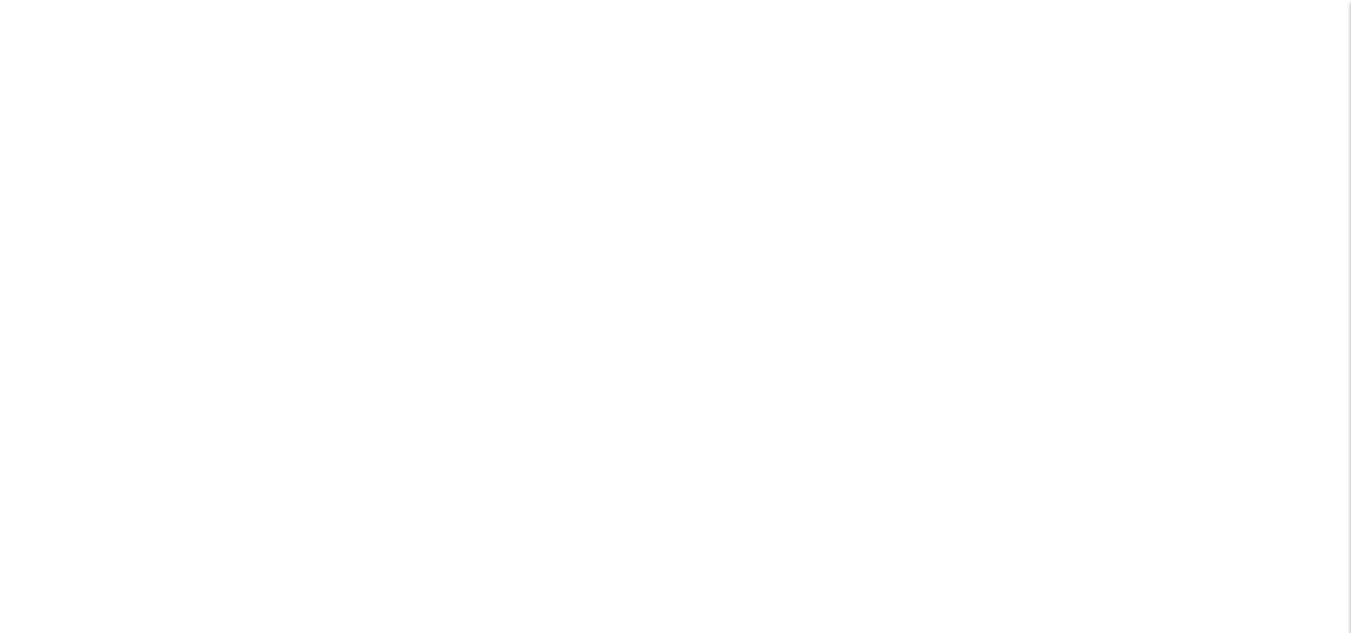 scroll, scrollTop: 0, scrollLeft: 0, axis: both 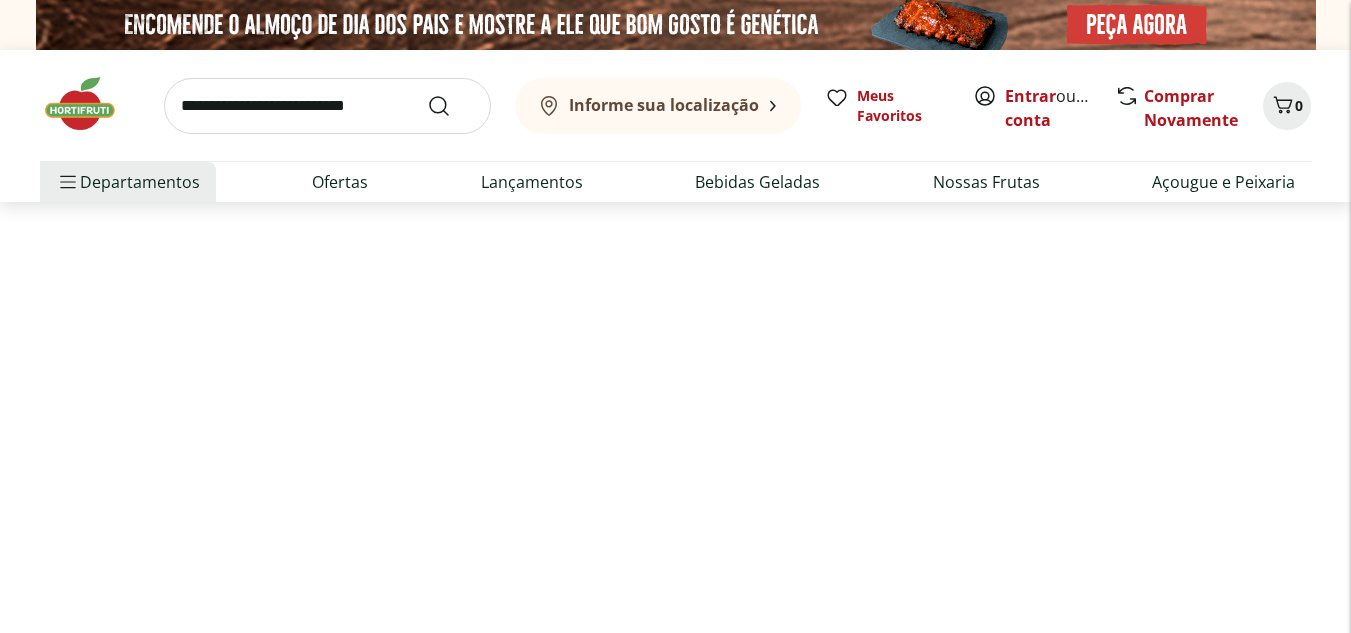 select on "**********" 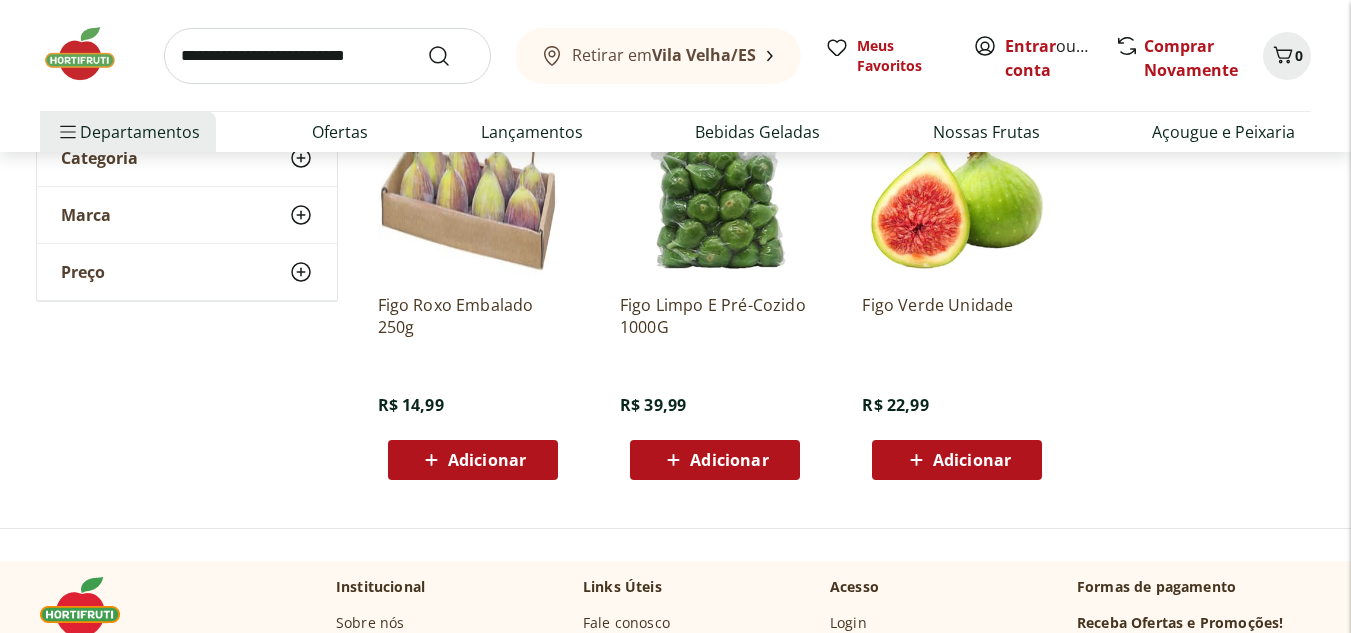 scroll, scrollTop: 300, scrollLeft: 0, axis: vertical 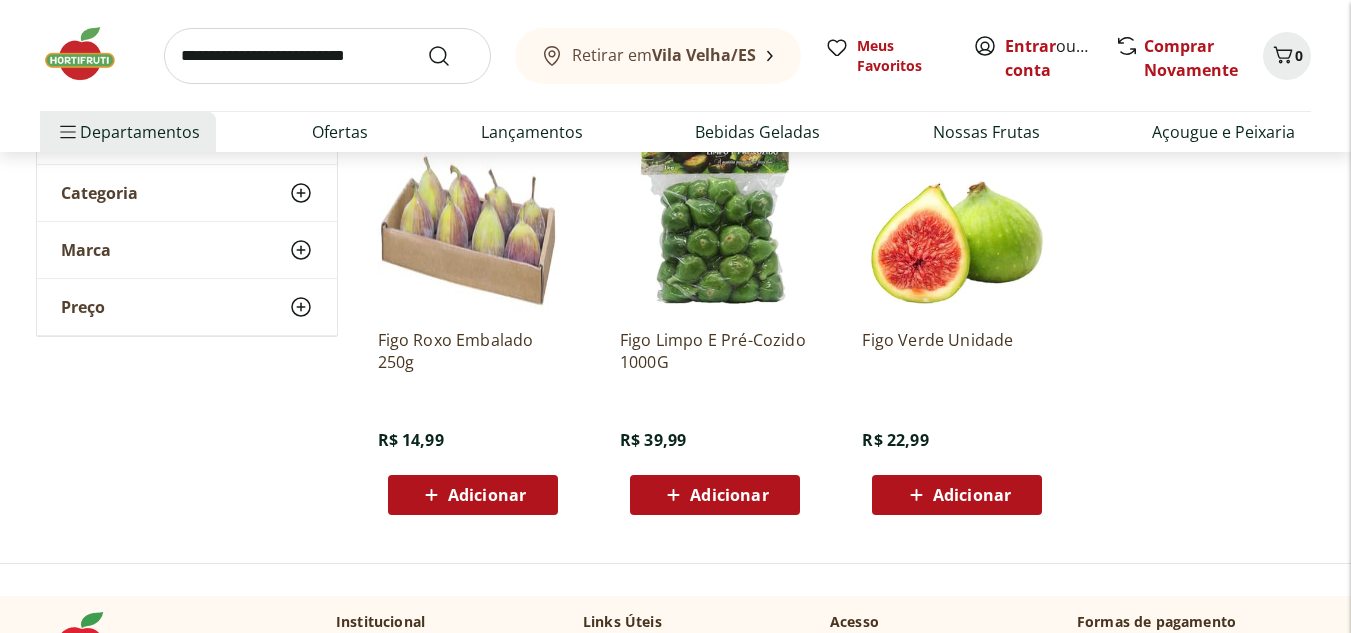 click at bounding box center (473, 218) 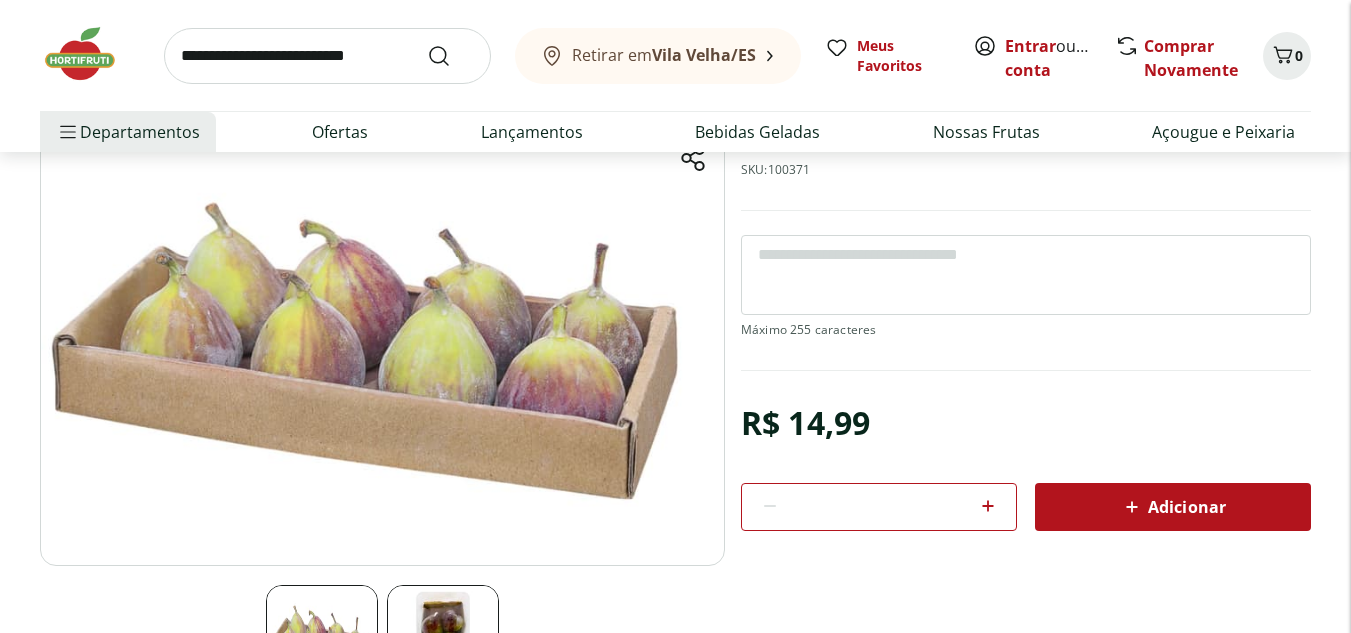 scroll, scrollTop: 0, scrollLeft: 0, axis: both 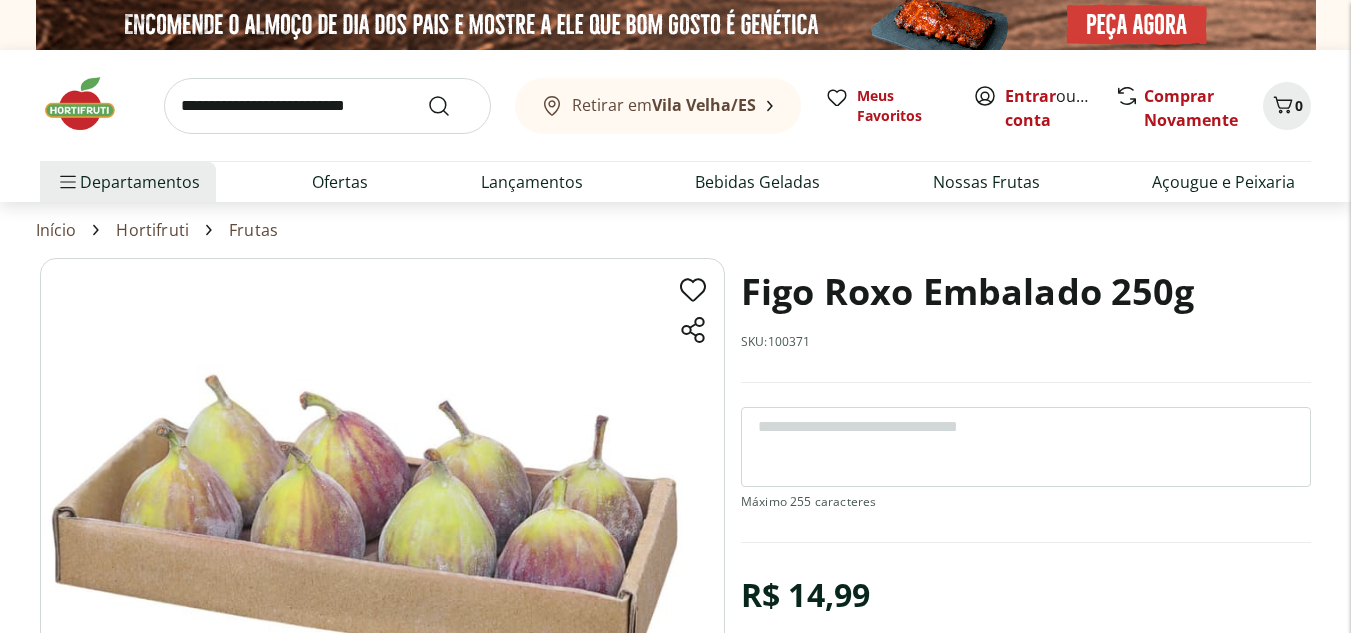 click at bounding box center (327, 106) 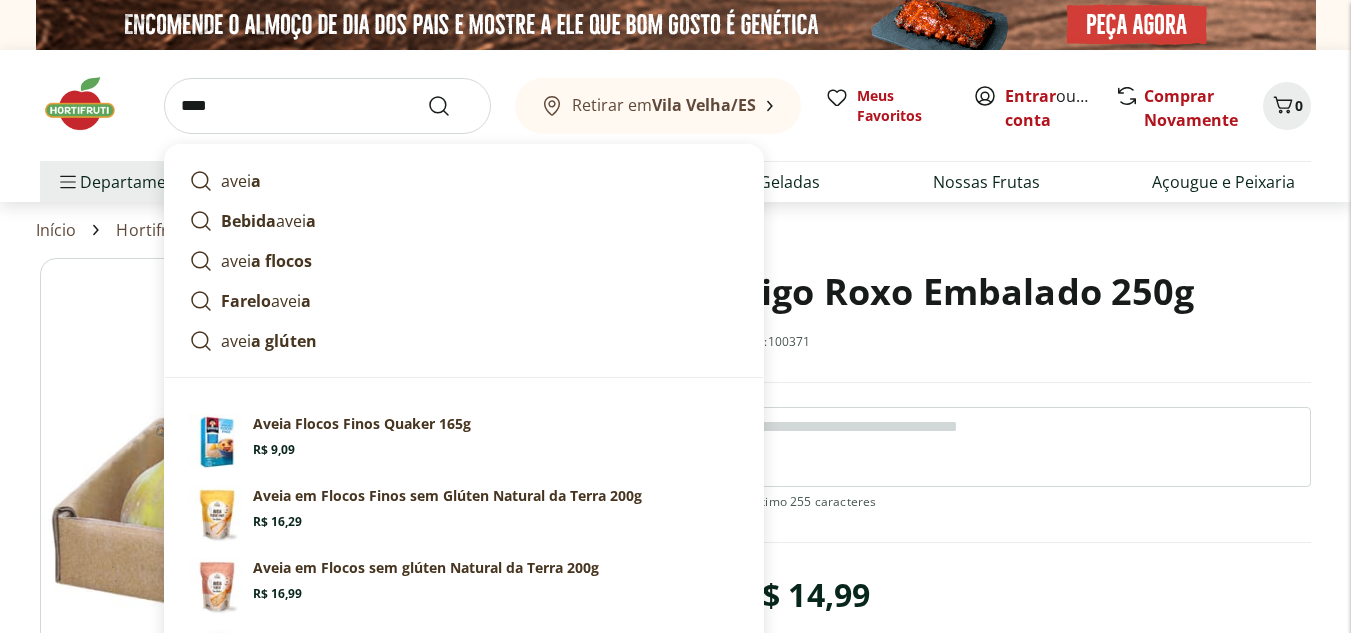 type on "*****" 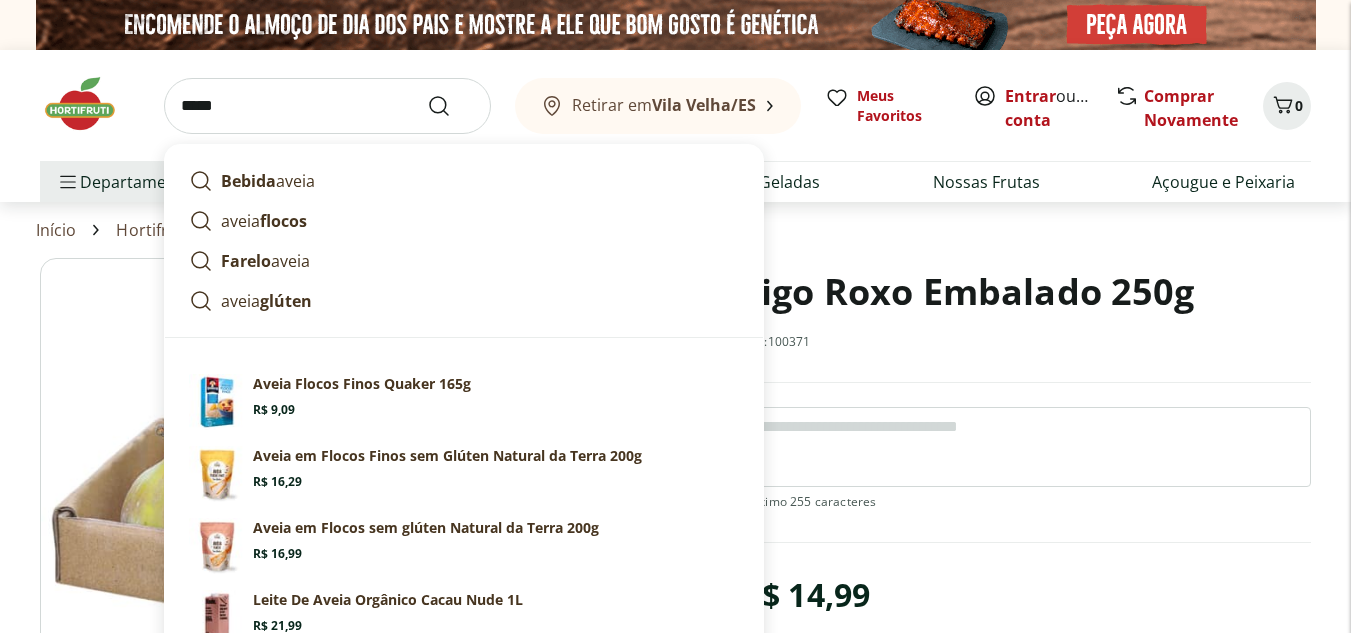 click at bounding box center (451, 106) 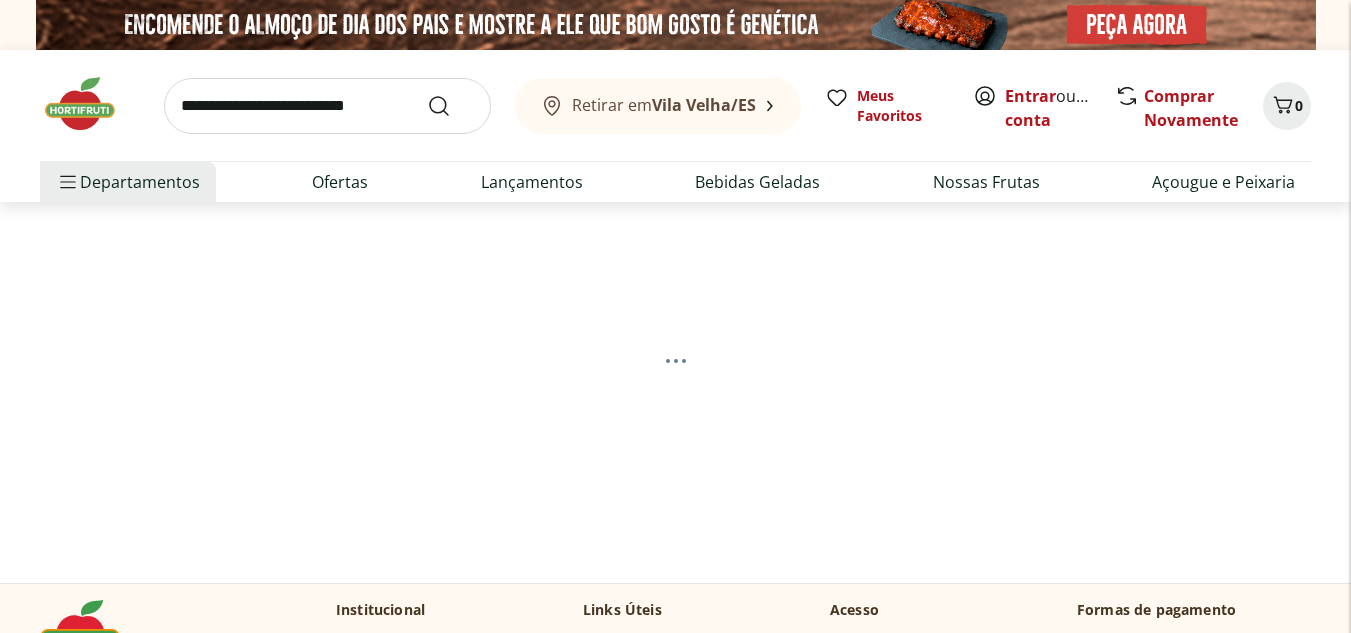 select on "**********" 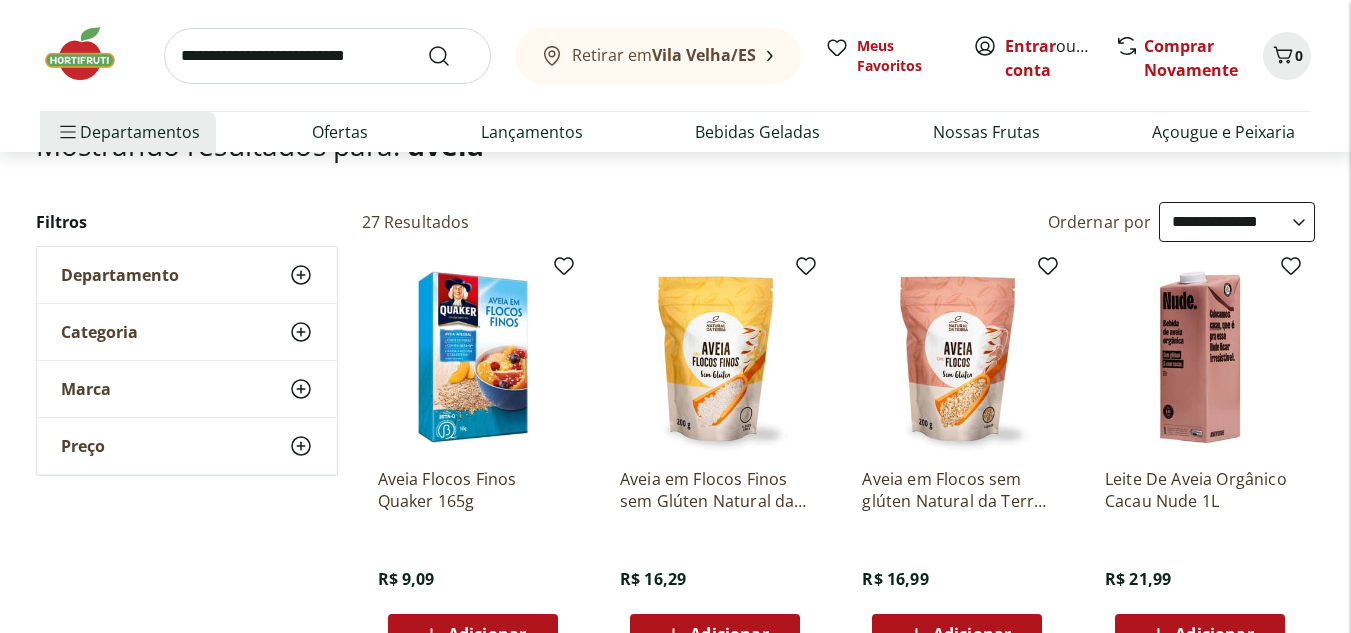 scroll, scrollTop: 200, scrollLeft: 0, axis: vertical 